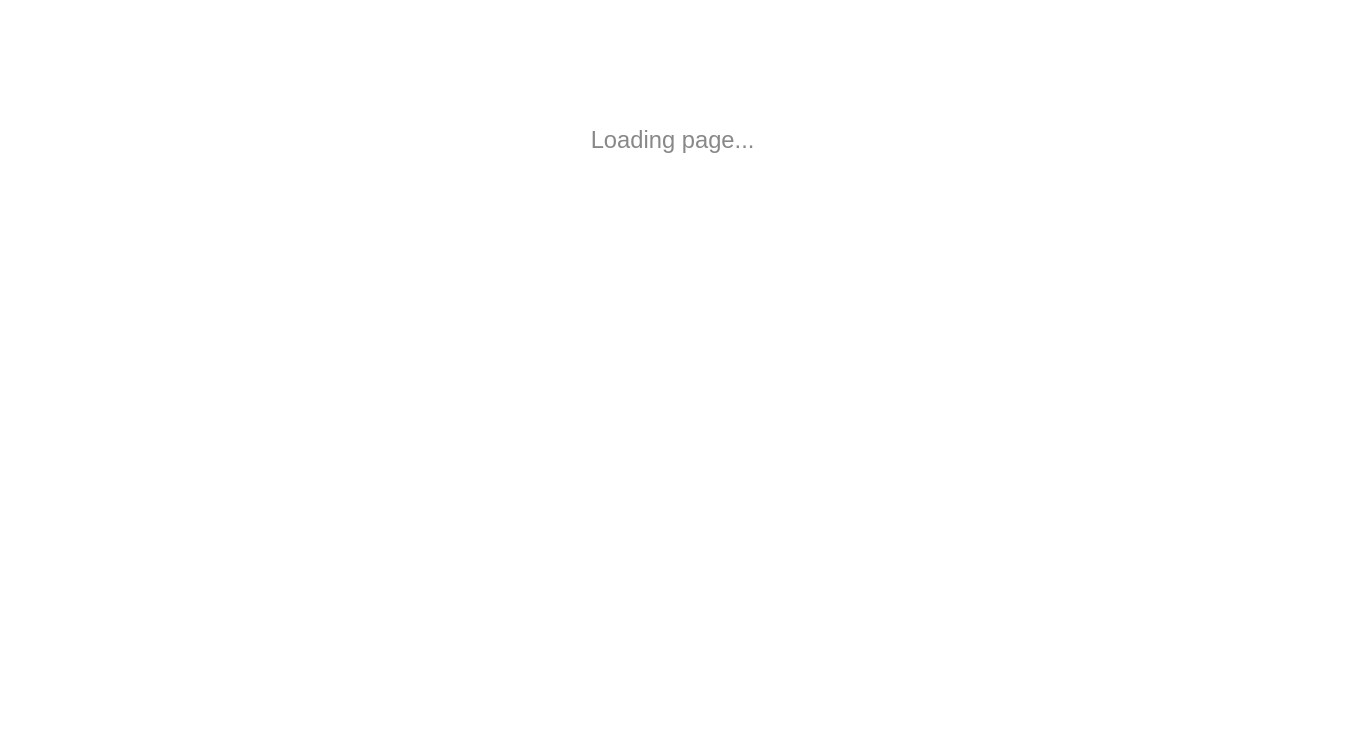scroll, scrollTop: 0, scrollLeft: 0, axis: both 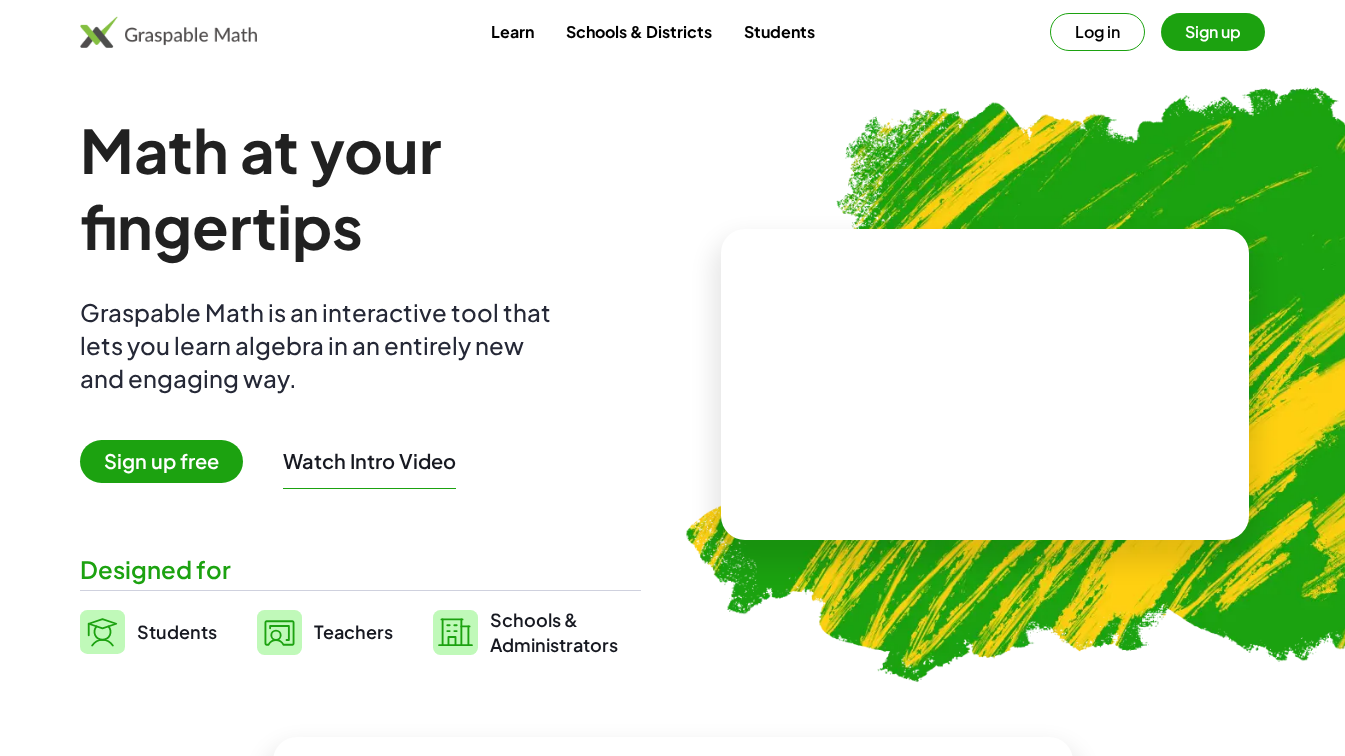 click on "Students" at bounding box center (177, 631) 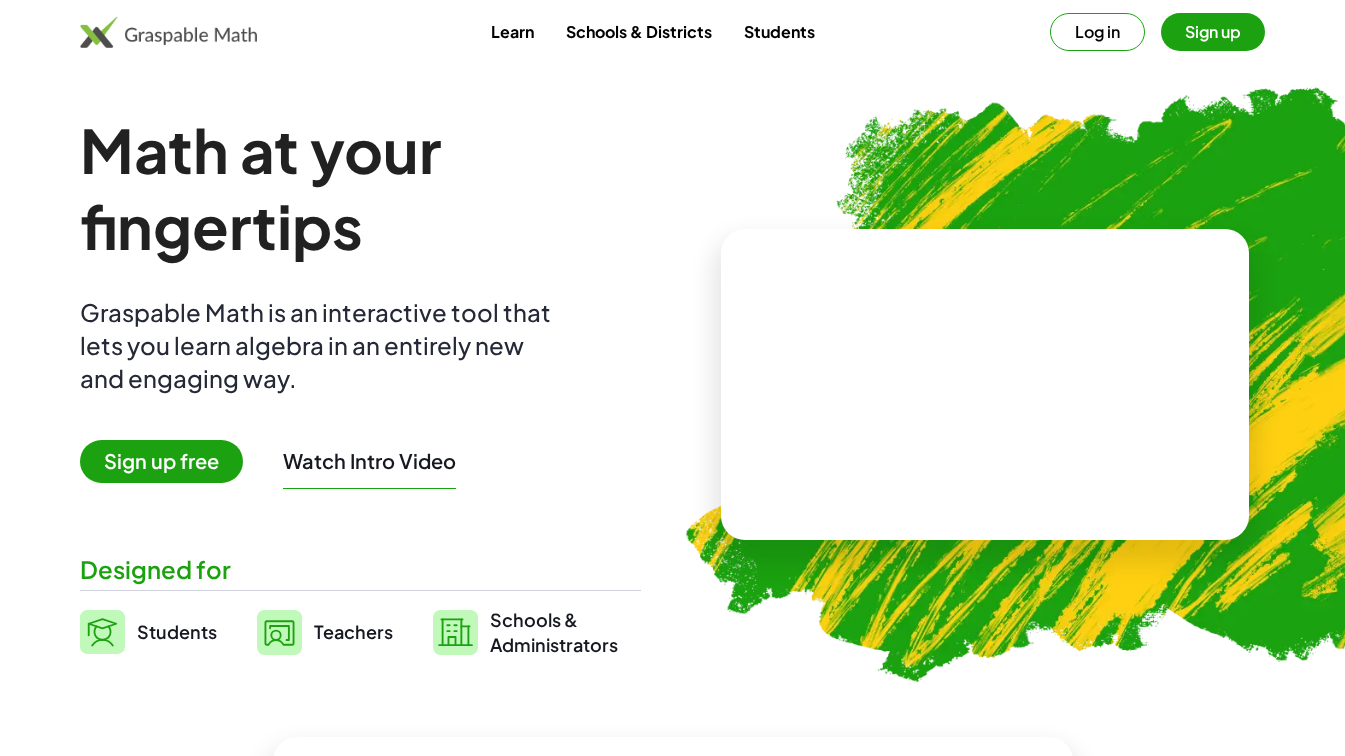 click on "Students" at bounding box center [177, 631] 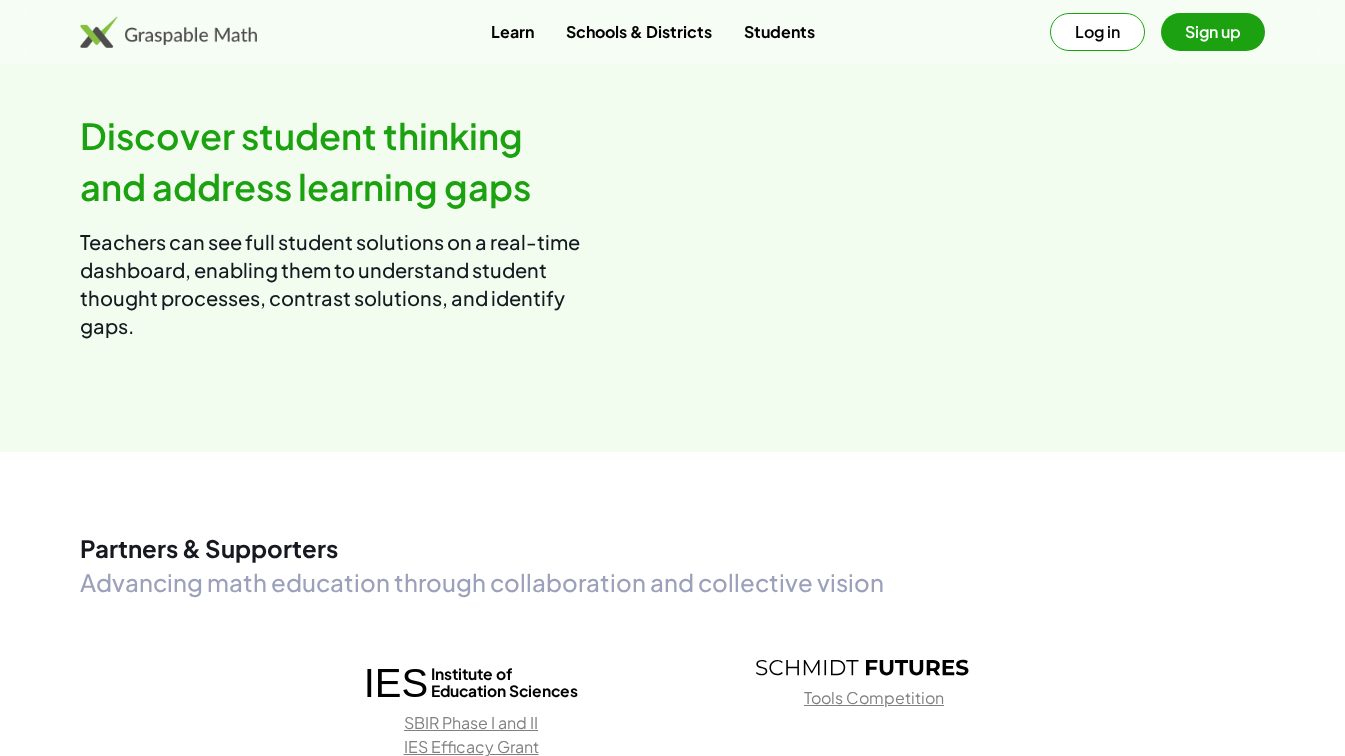 scroll, scrollTop: 2554, scrollLeft: 0, axis: vertical 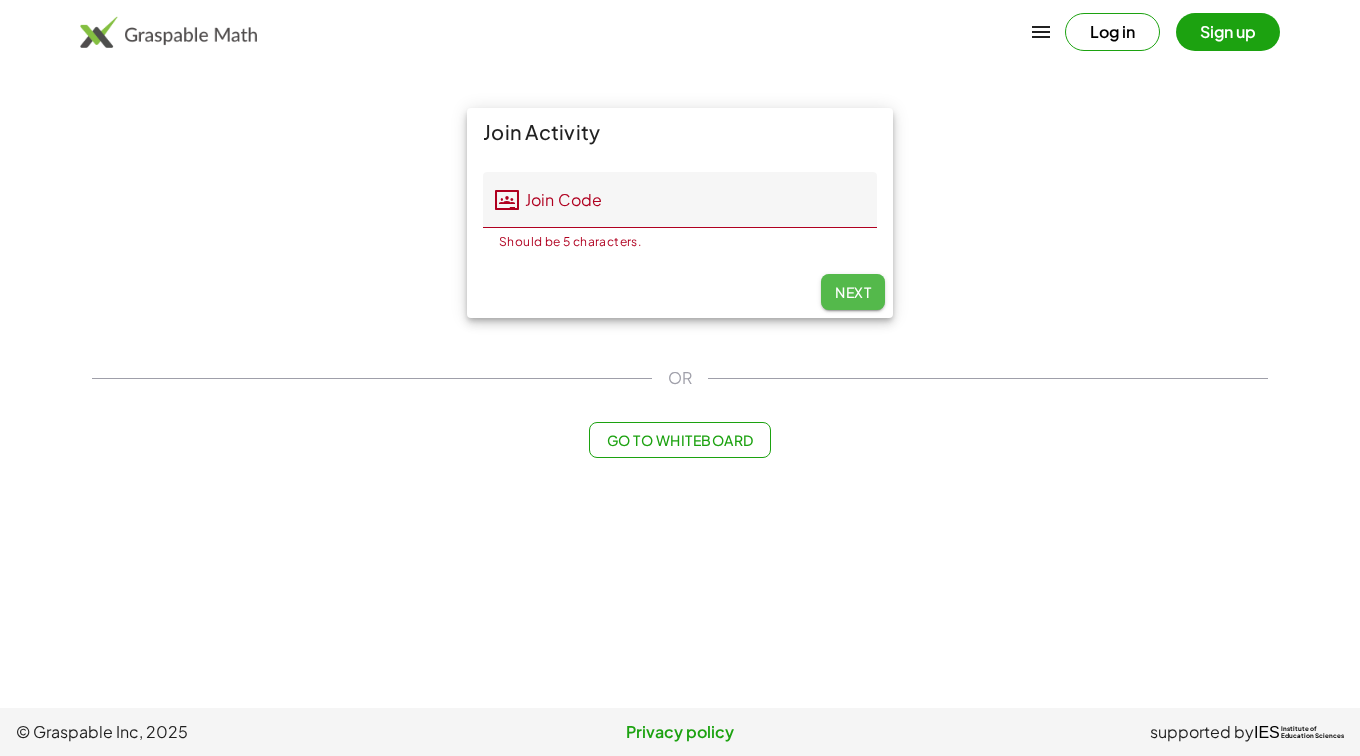 click on "Next" 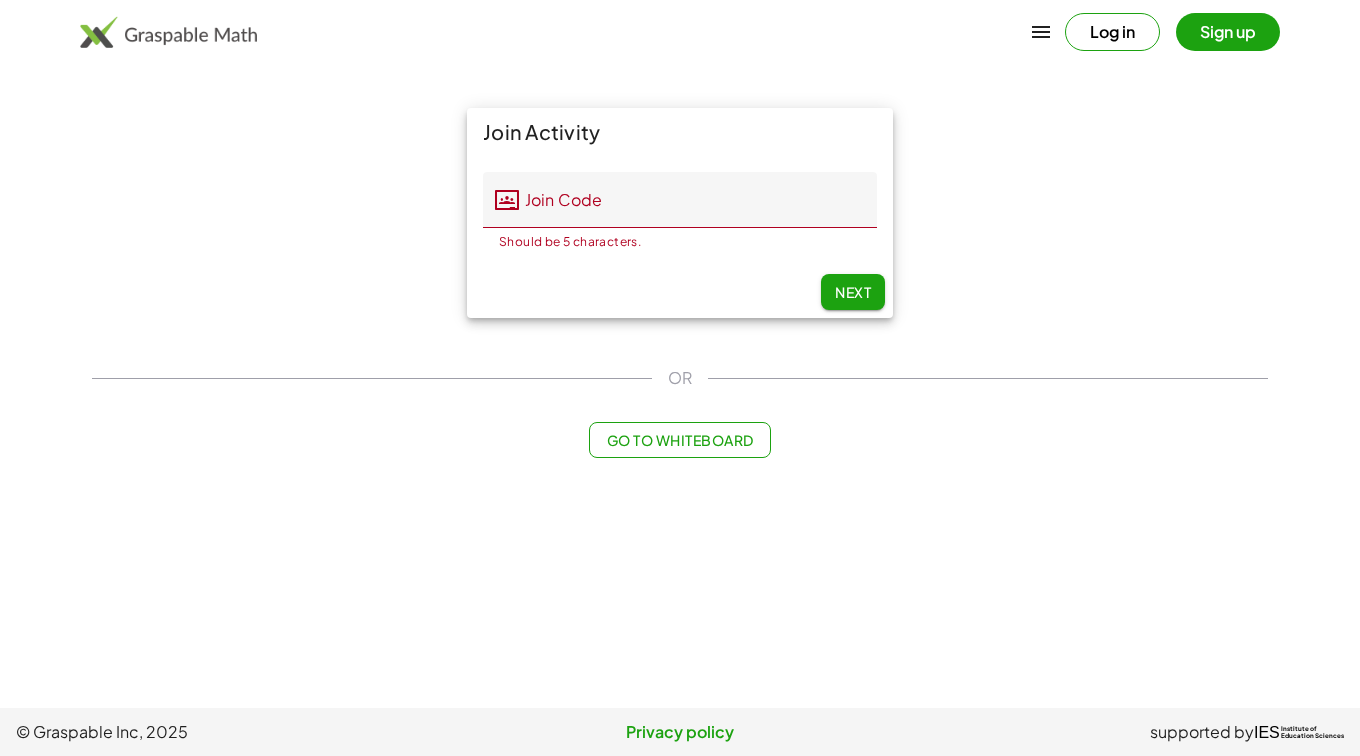 click on "Join Activity Join Code Join Code Should be 5 characters. 0 / 5 Next OR Go to Whiteboard" 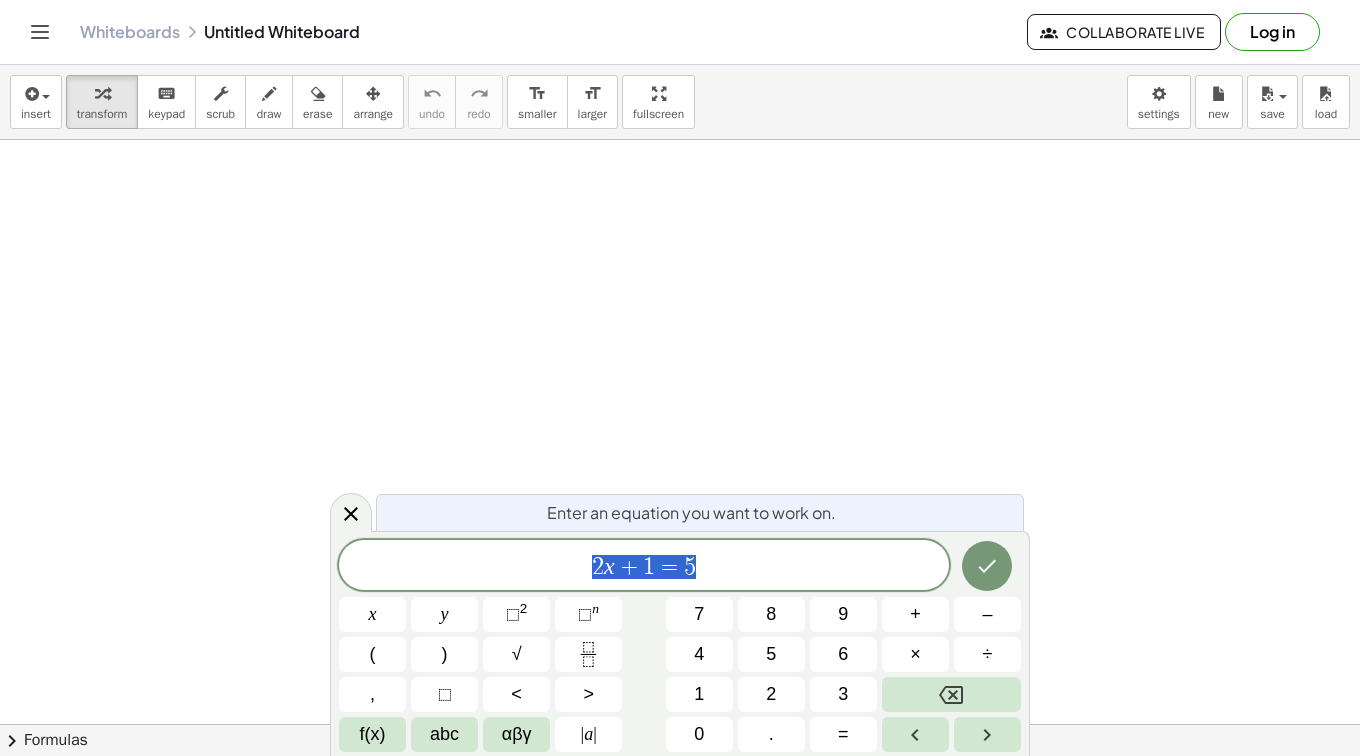 click at bounding box center (680, 789) 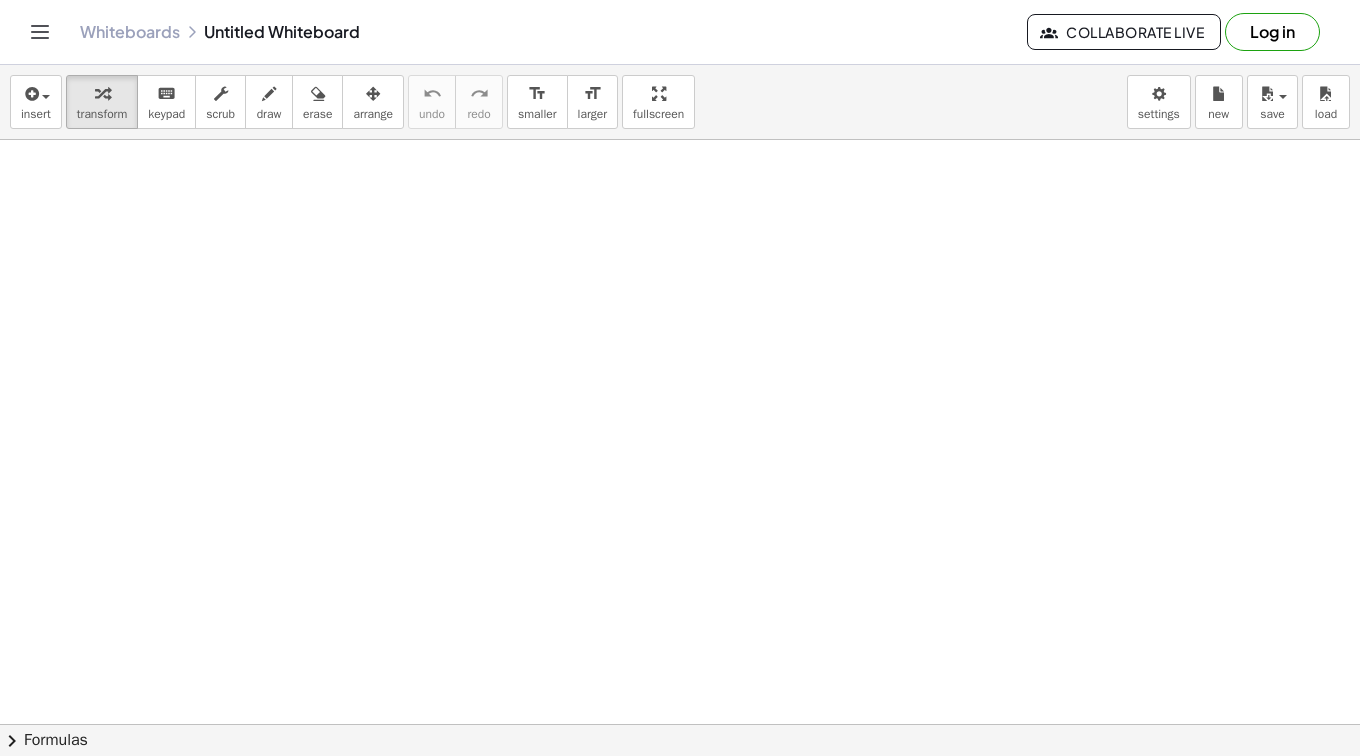 click at bounding box center (680, 789) 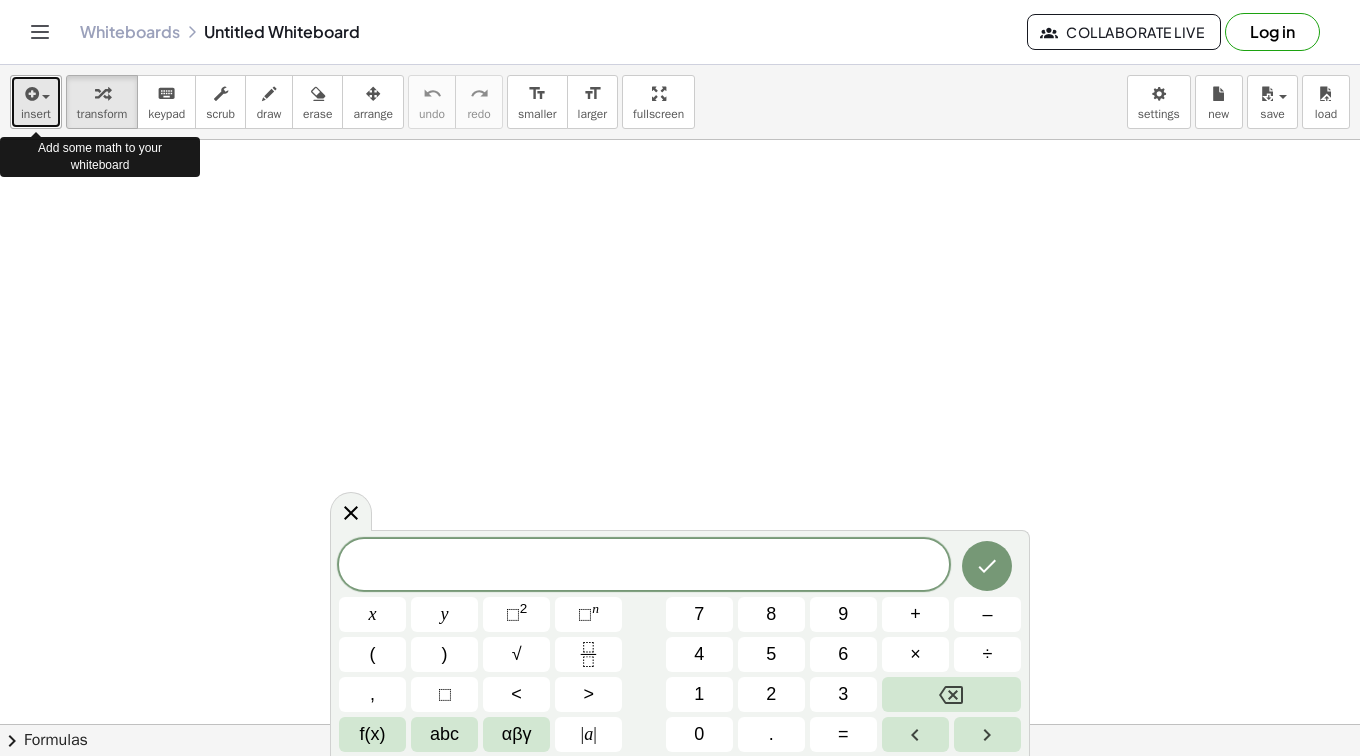 click on "insert" at bounding box center (36, 114) 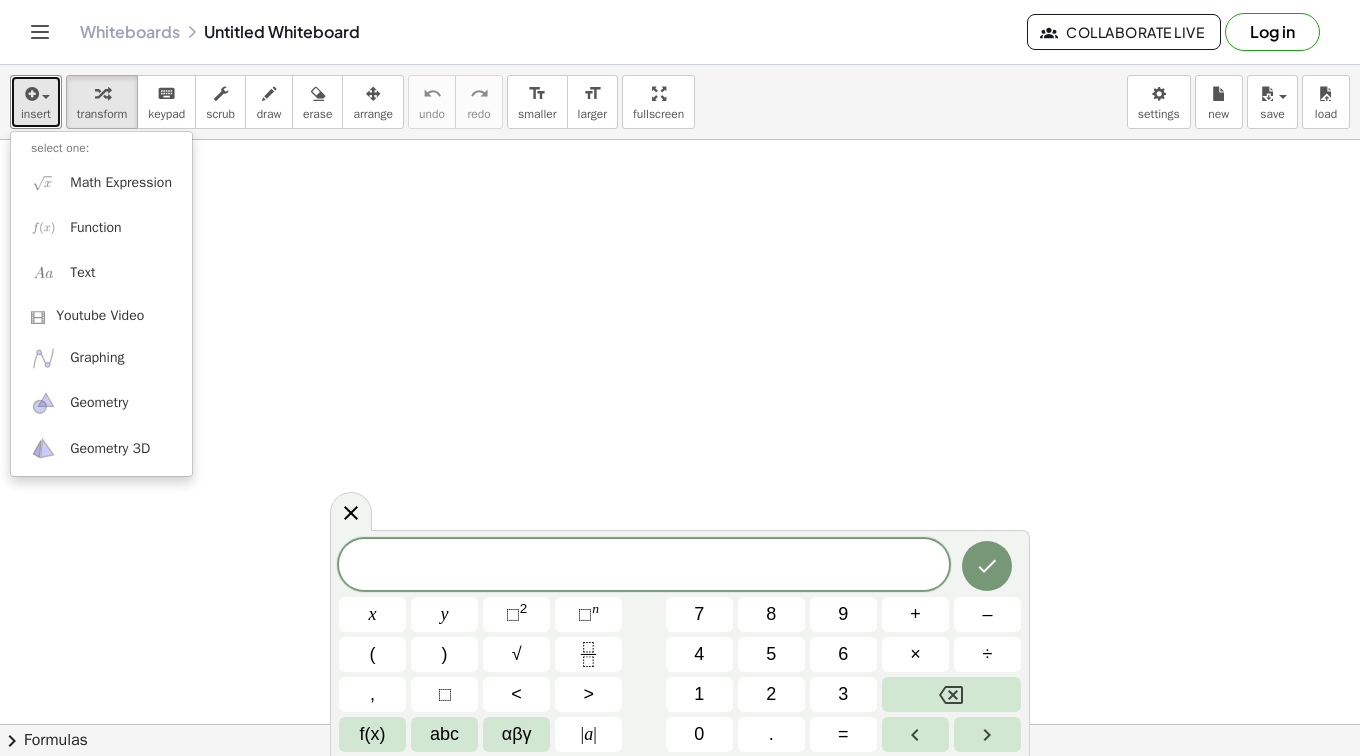 click at bounding box center [680, 789] 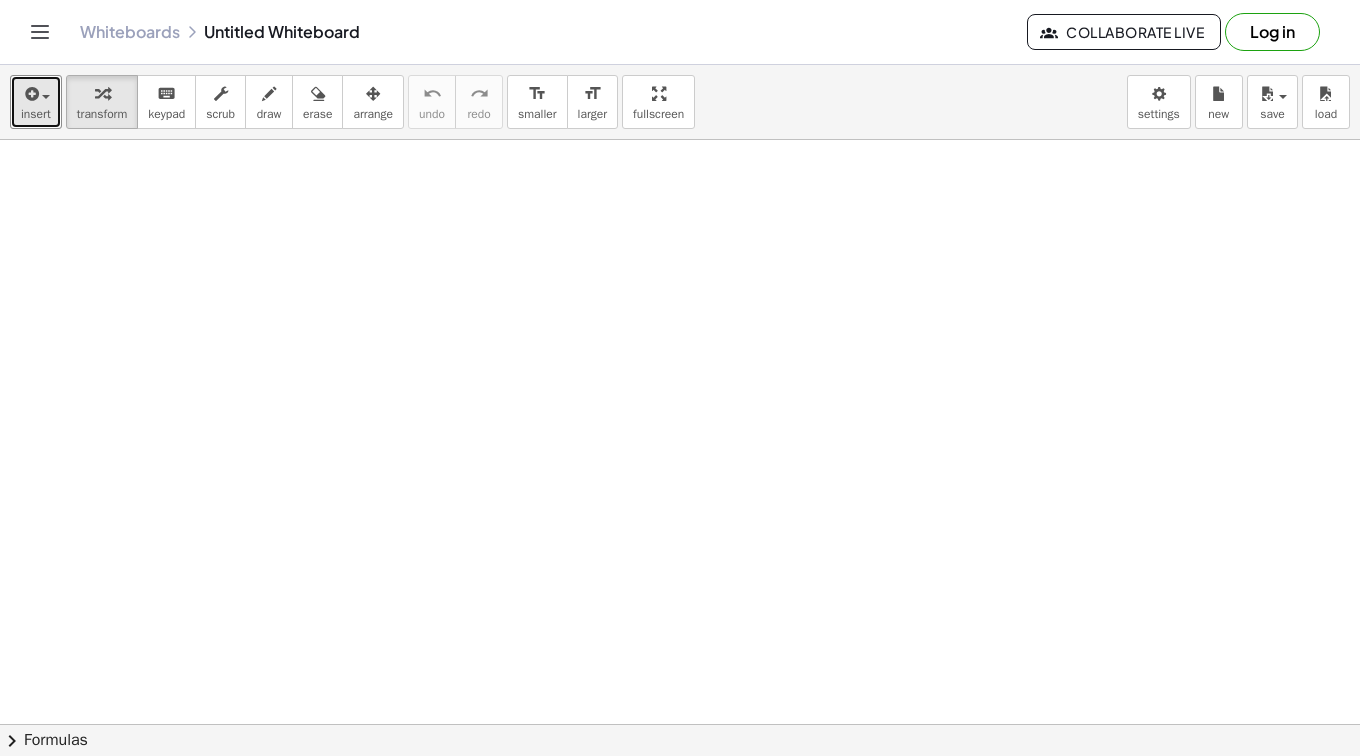 type 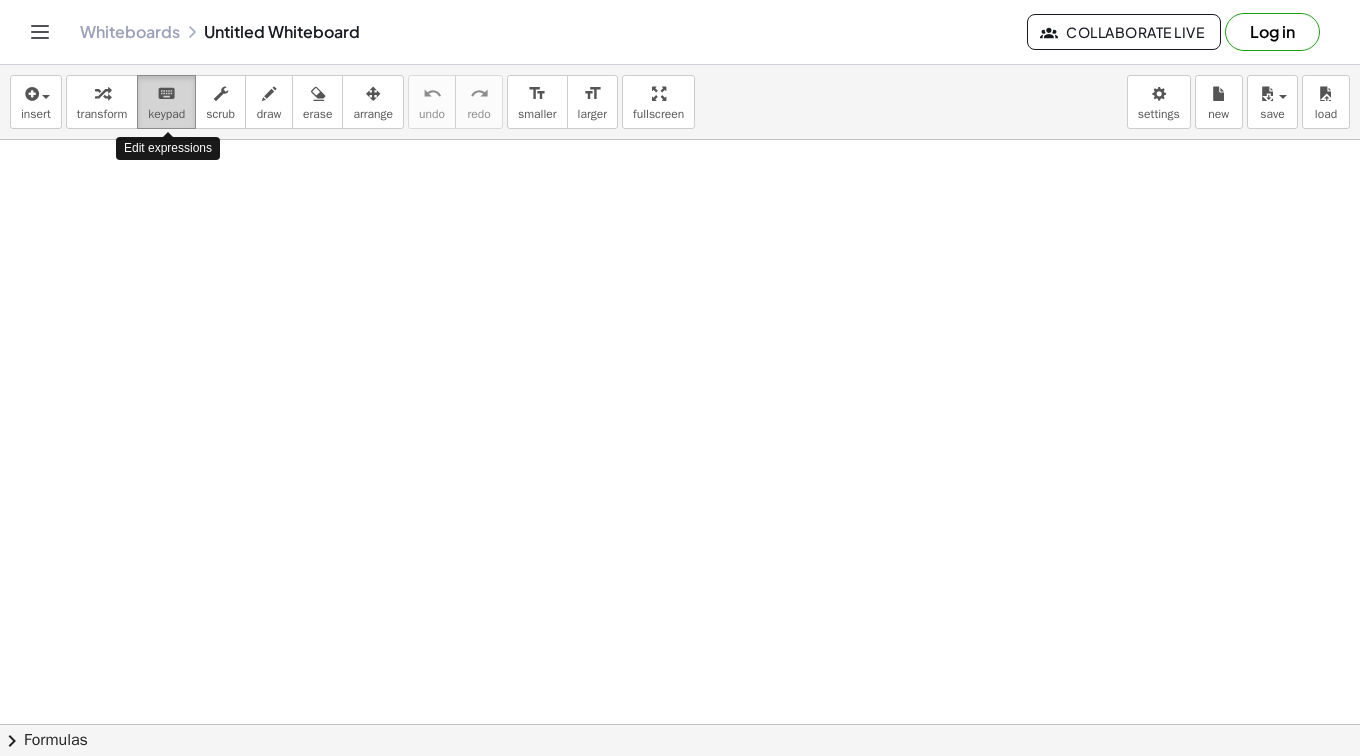 click on "keypad" at bounding box center [166, 114] 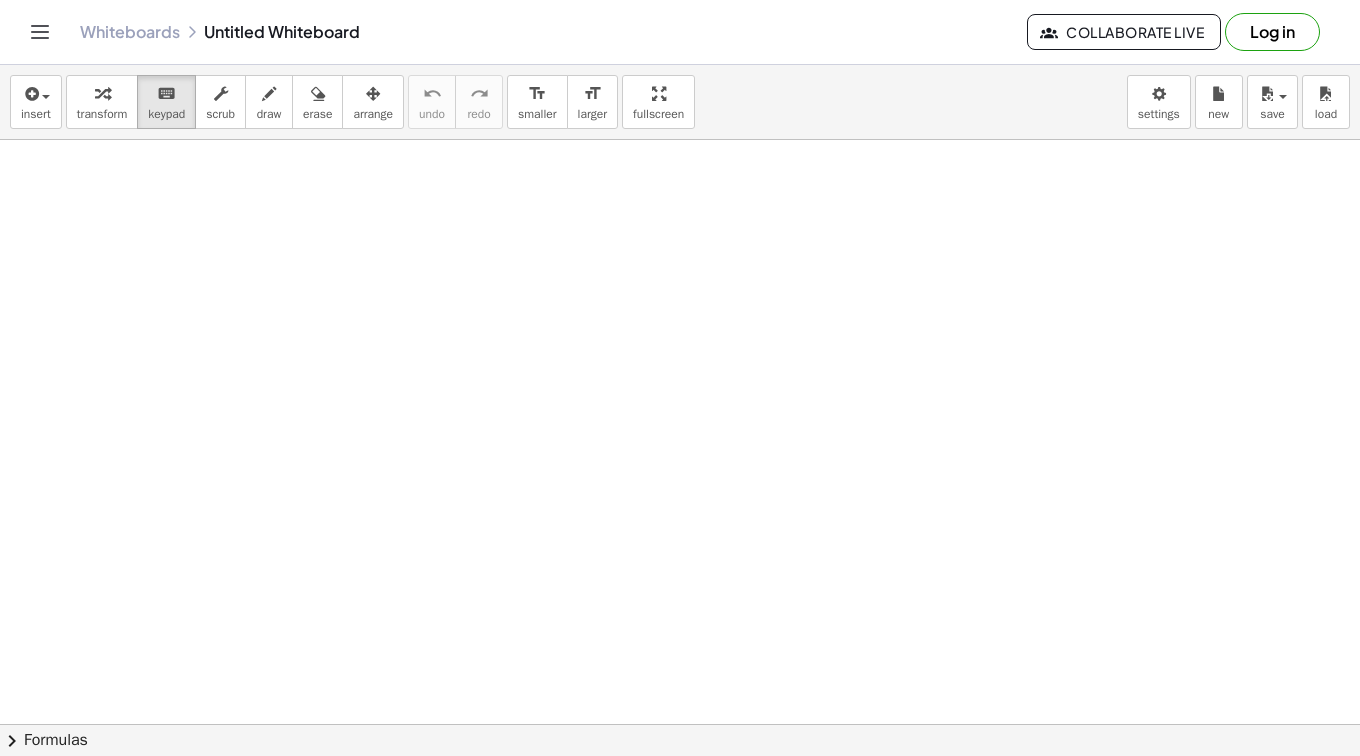 click at bounding box center (680, 789) 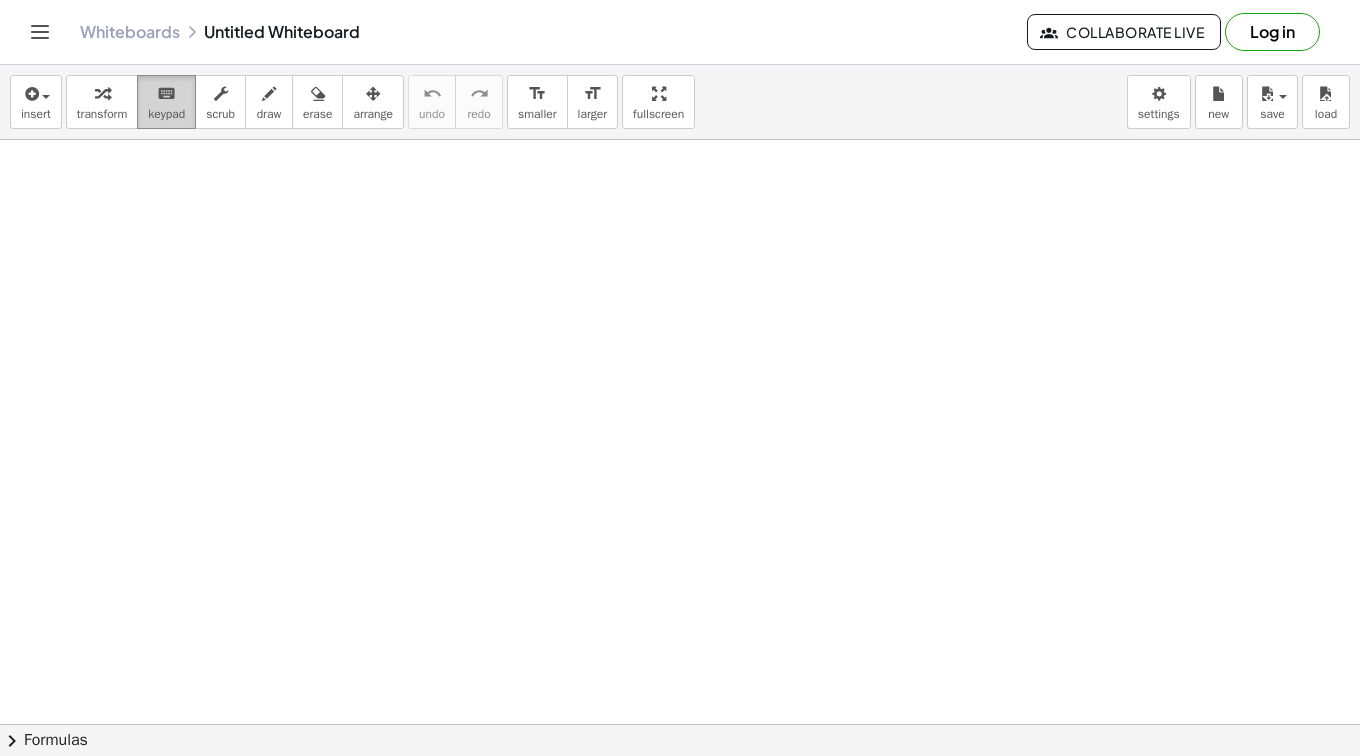 click on "keyboard" at bounding box center [166, 93] 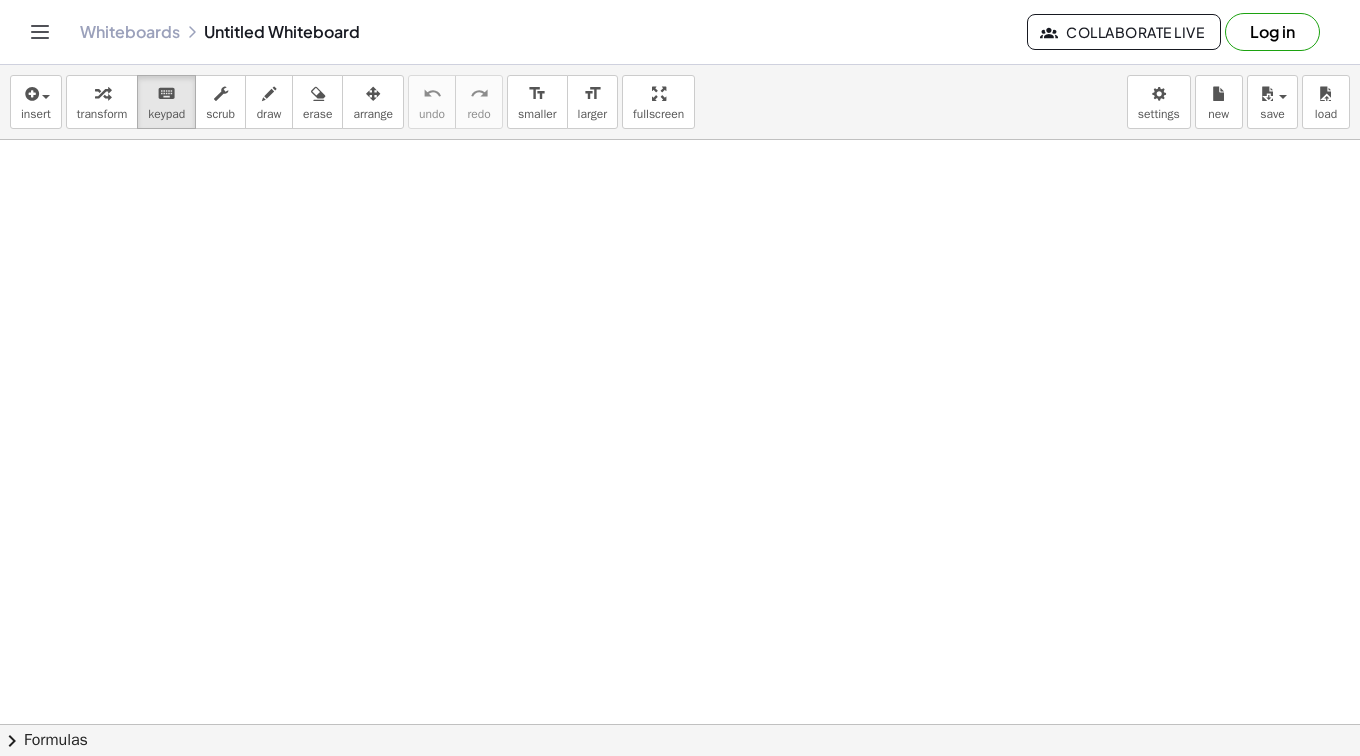 click at bounding box center [680, 789] 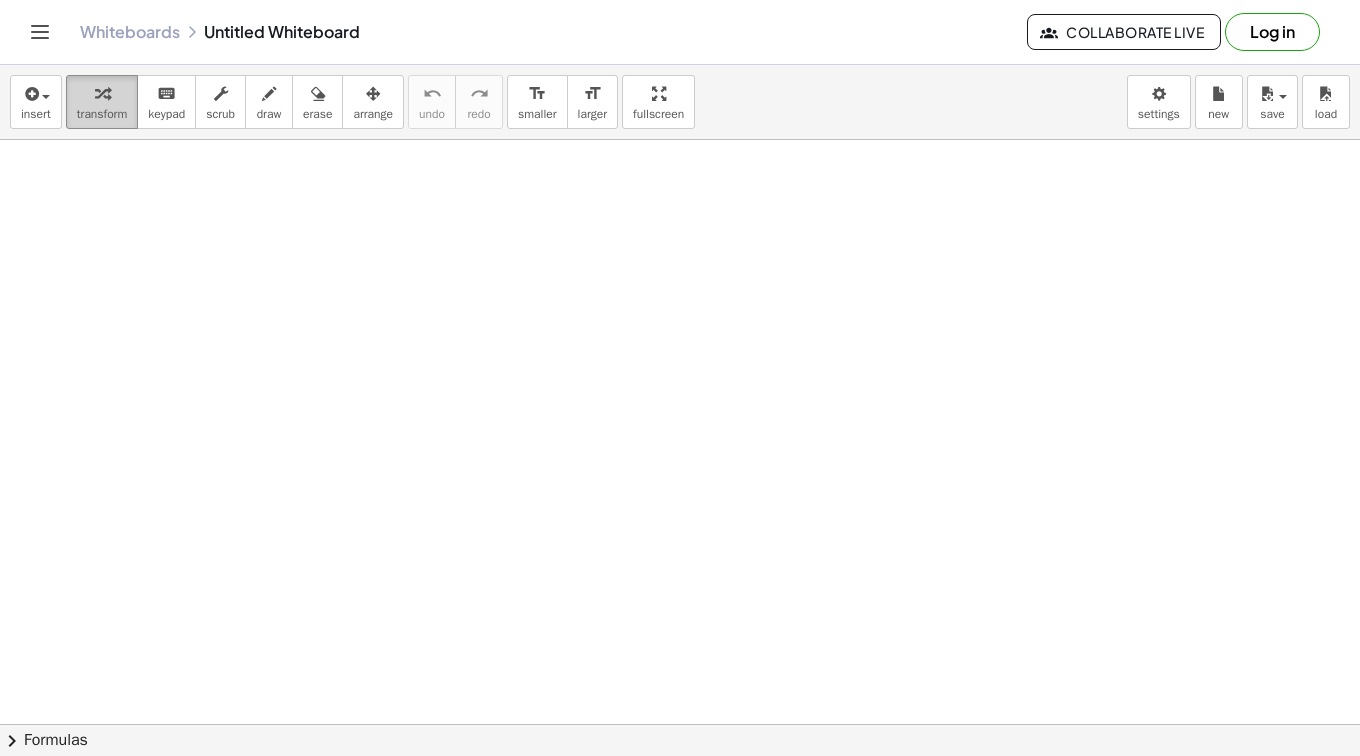 click on "transform" at bounding box center (102, 114) 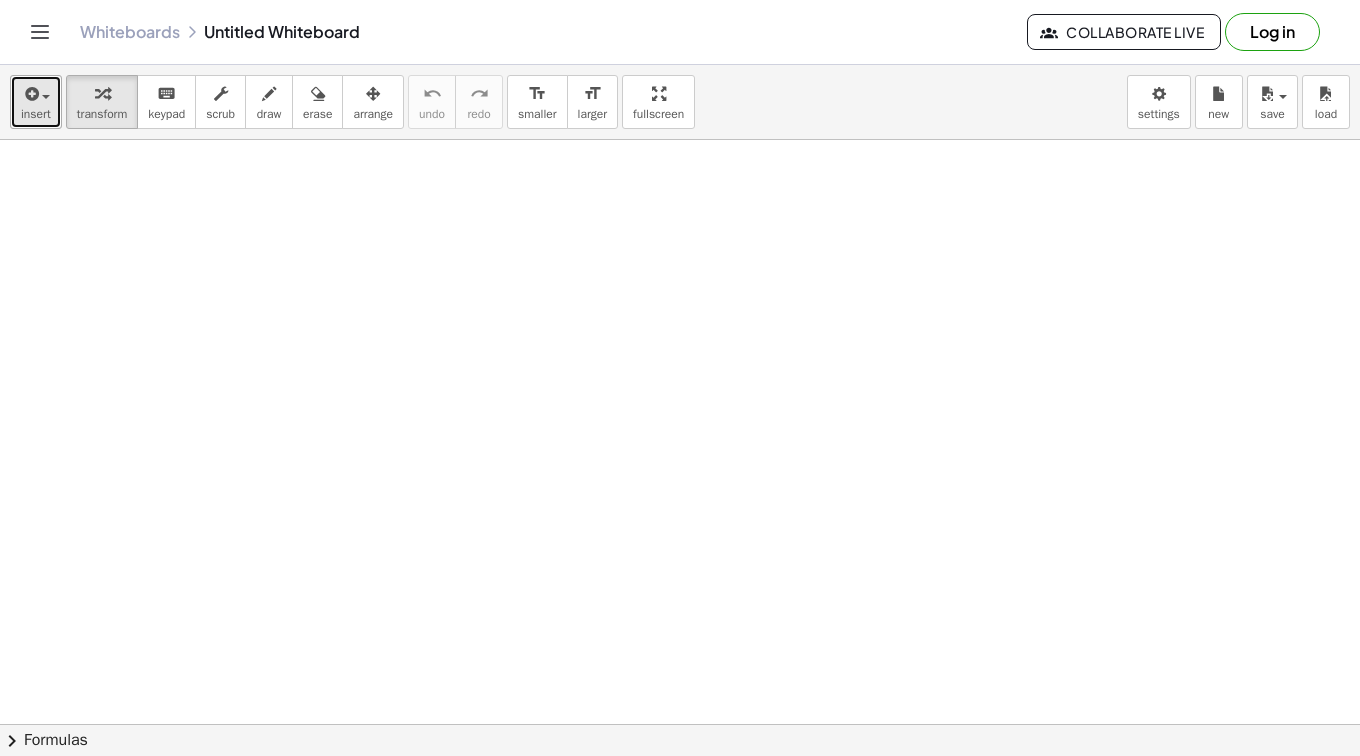 click on "insert" at bounding box center [36, 114] 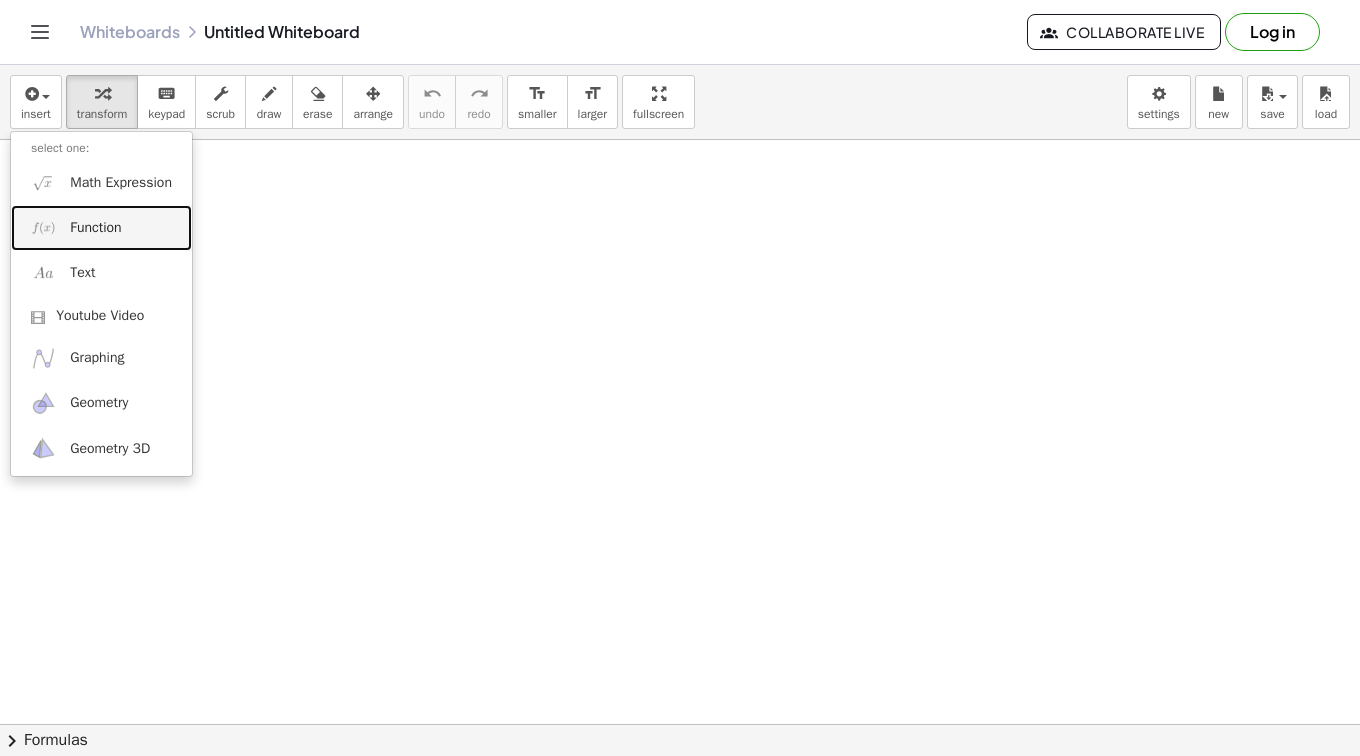 click on "Function" at bounding box center [95, 228] 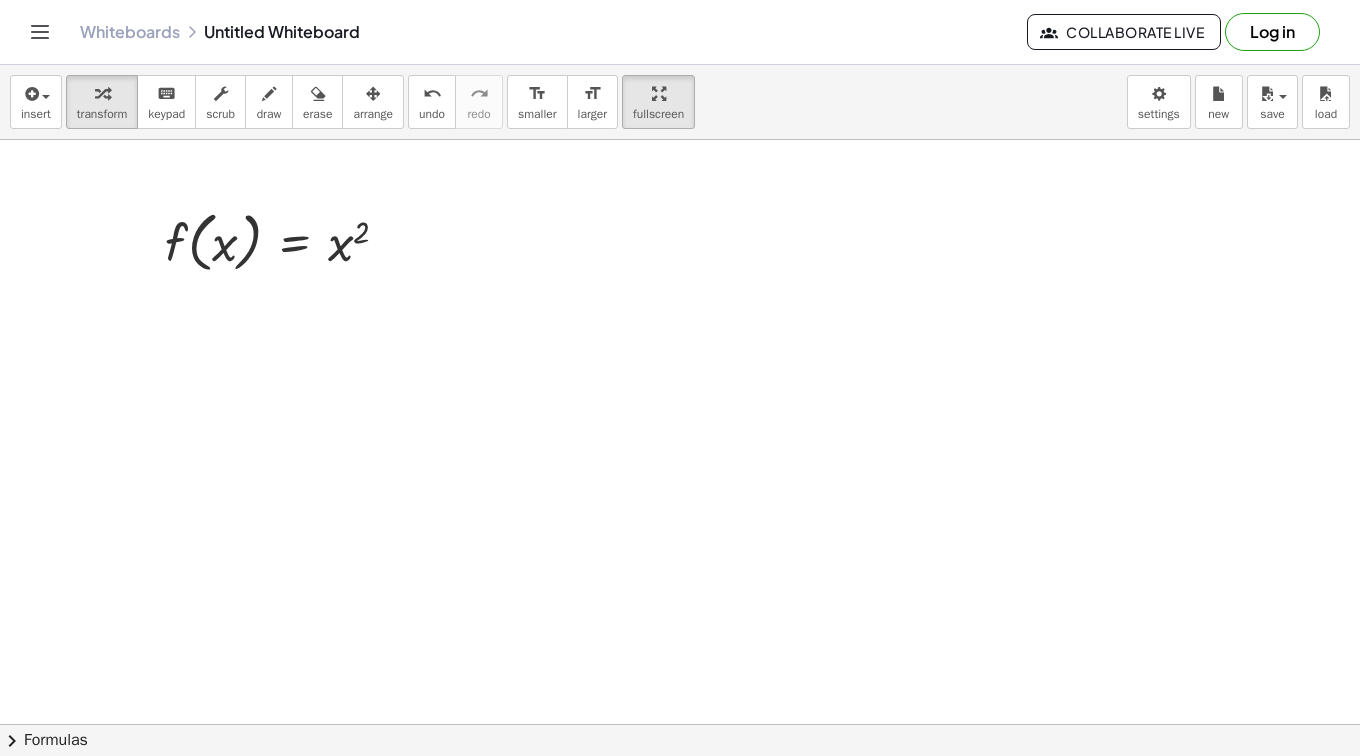 drag, startPoint x: 674, startPoint y: 108, endPoint x: 678, endPoint y: 212, distance: 104.0769 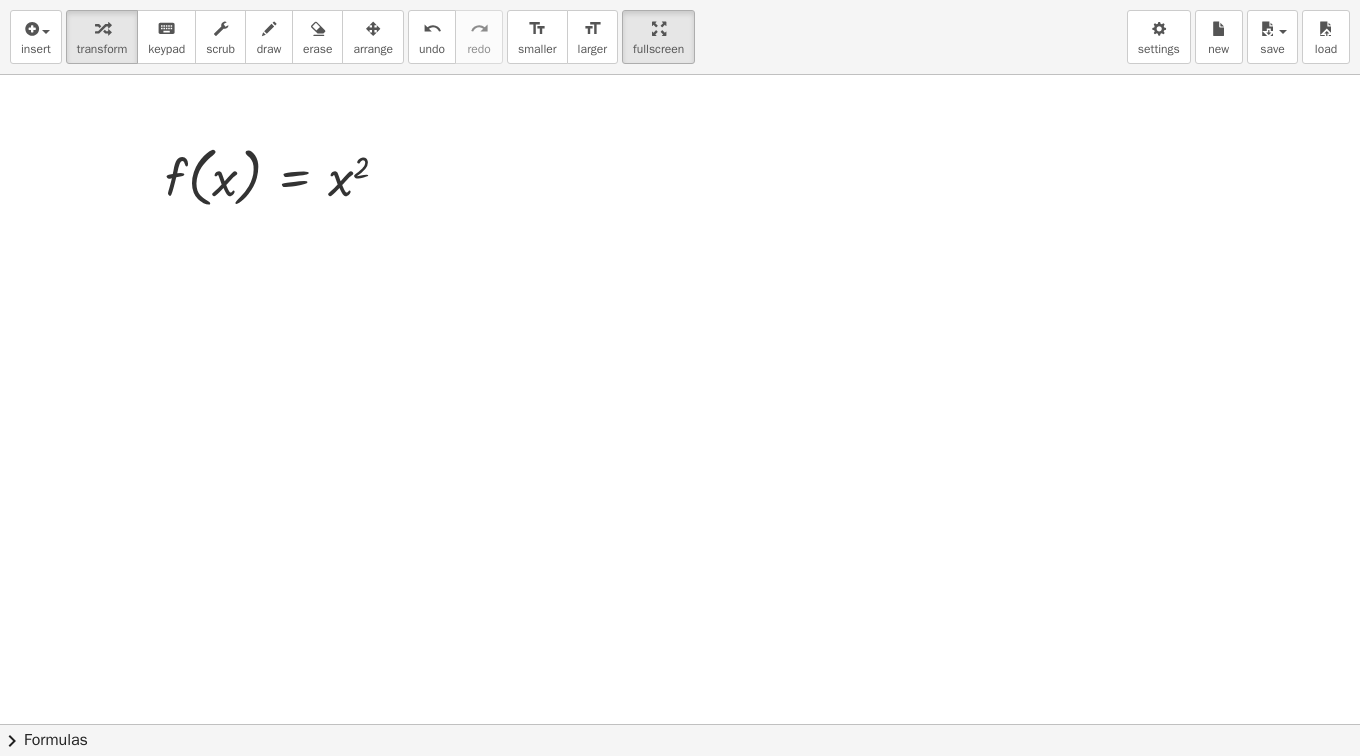 click on "insert select one: Math Expression Function Text Youtube Video Graphing Geometry Geometry 3D transform keyboard keypad scrub draw erase arrange undo undo redo redo format_size smaller format_size larger fullscreen load   save new settings f ( , x ) = x 2 × chevron_right  Formulas
Drag one side of a formula onto a highlighted expression on the canvas to apply it.
Quadratic Formula
+ · a · x 2 + · b · x + c = 0
⇔
x = · ( − b ± 2 √ ( + b 2 − · 4 · a · c ) ) · 2 · a
+ x 2 + · p · x + q = 0
⇔
x = − · p · 2 ± 2 √ ( + ( · p · 2 ) 2 − q )
Manually Factoring a Quadratic
+ x 2 + · b · x + c
· ( +" at bounding box center (680, 378) 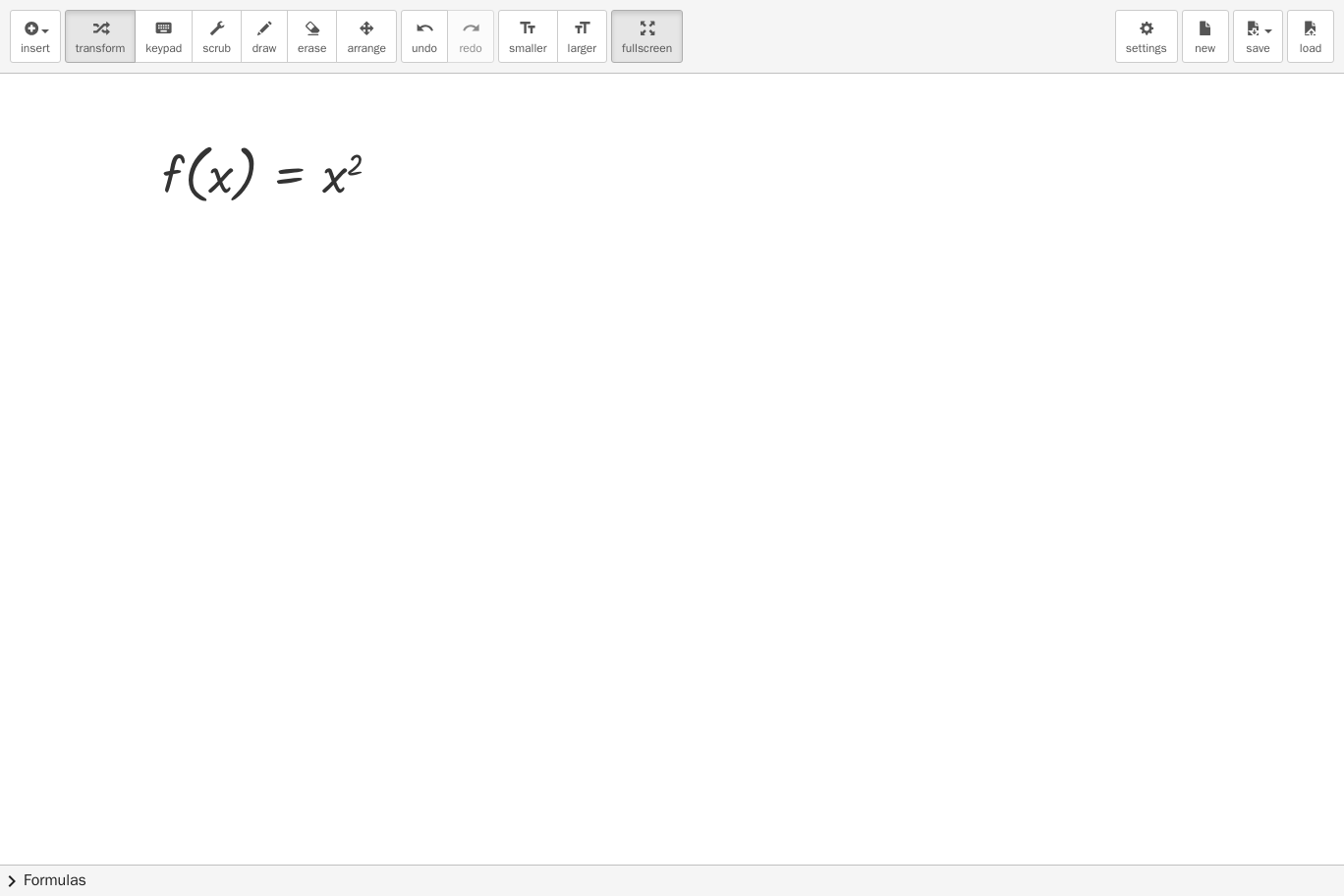 drag, startPoint x: 574, startPoint y: 190, endPoint x: 750, endPoint y: 399, distance: 273.23433 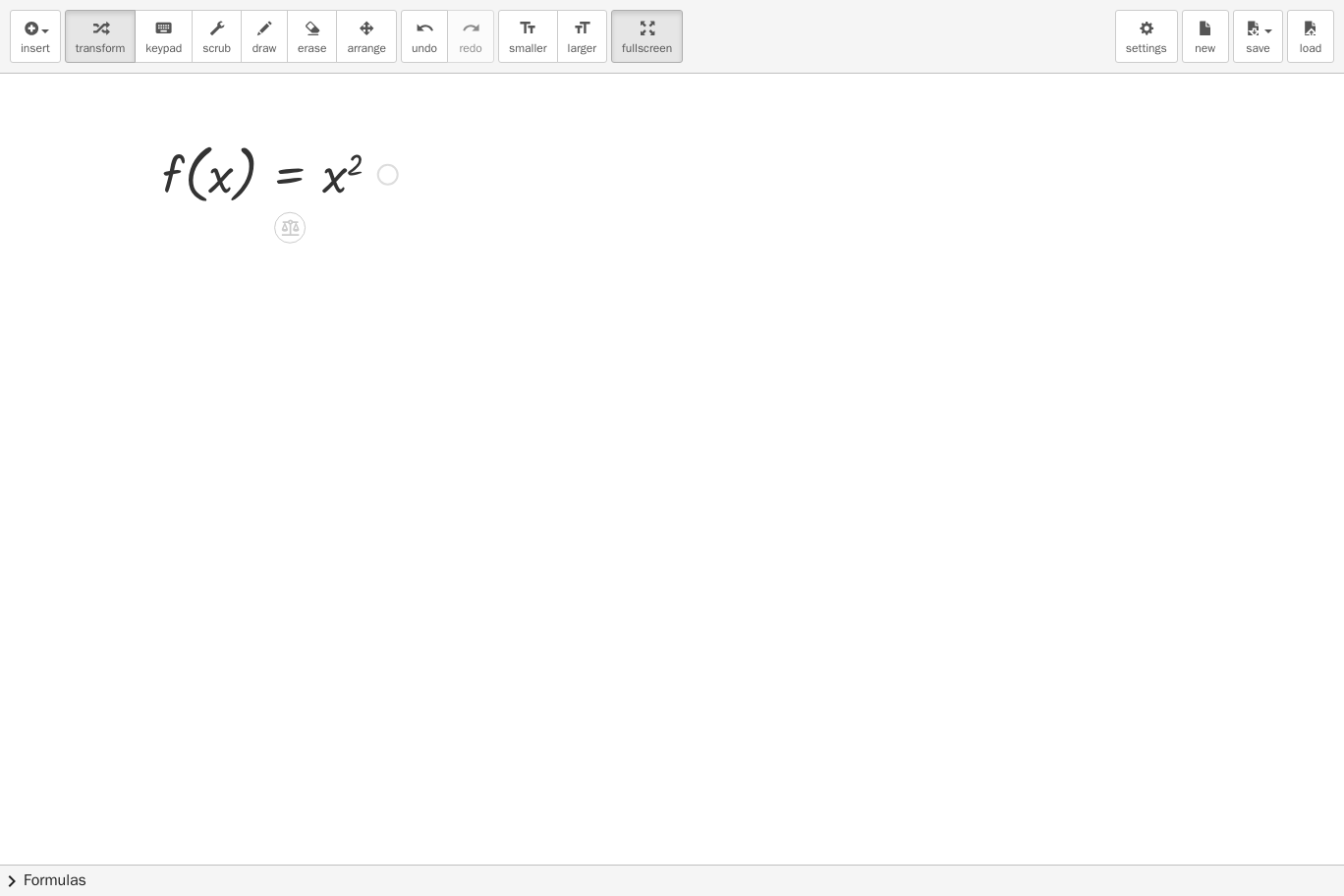click at bounding box center (280, 173) 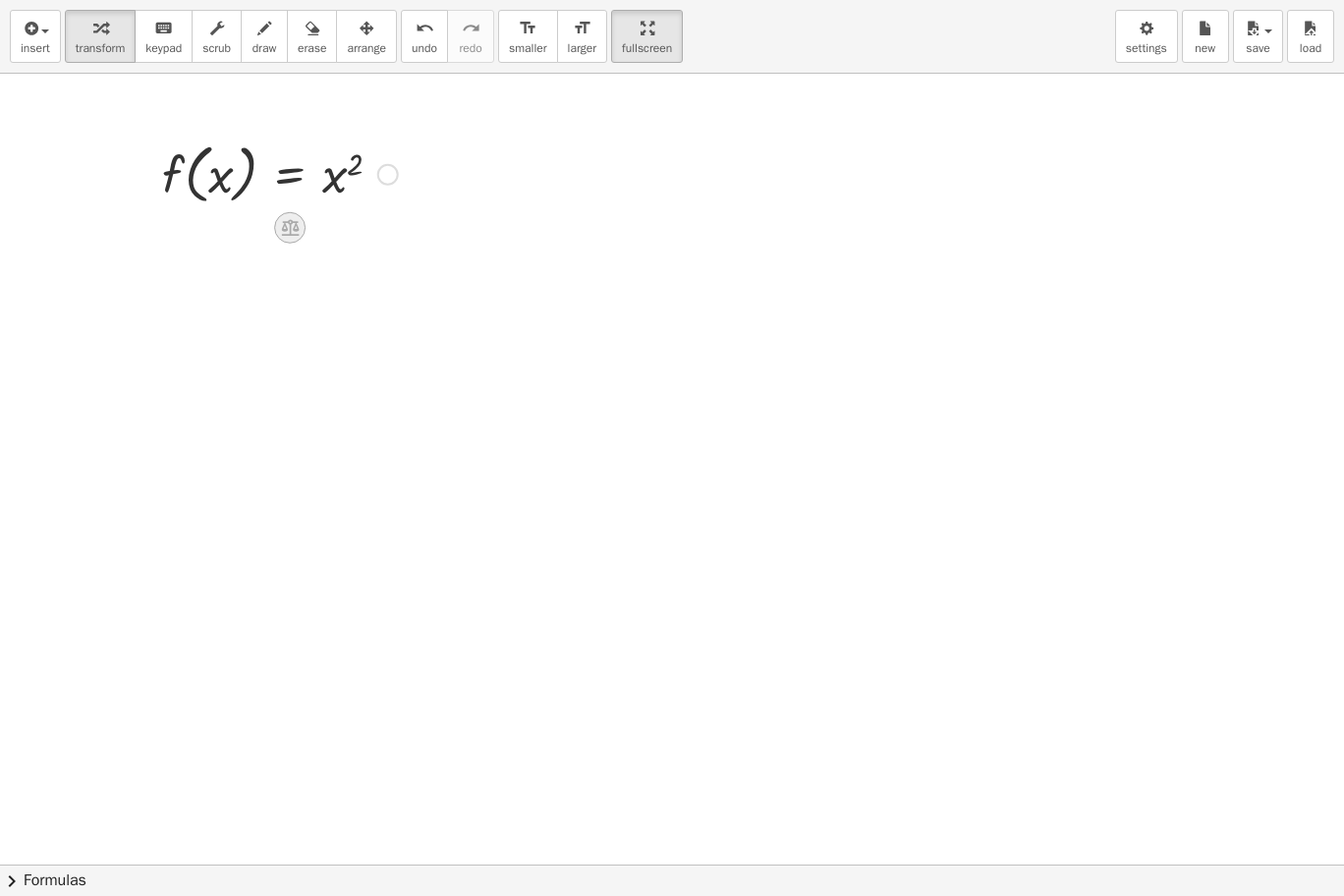 click 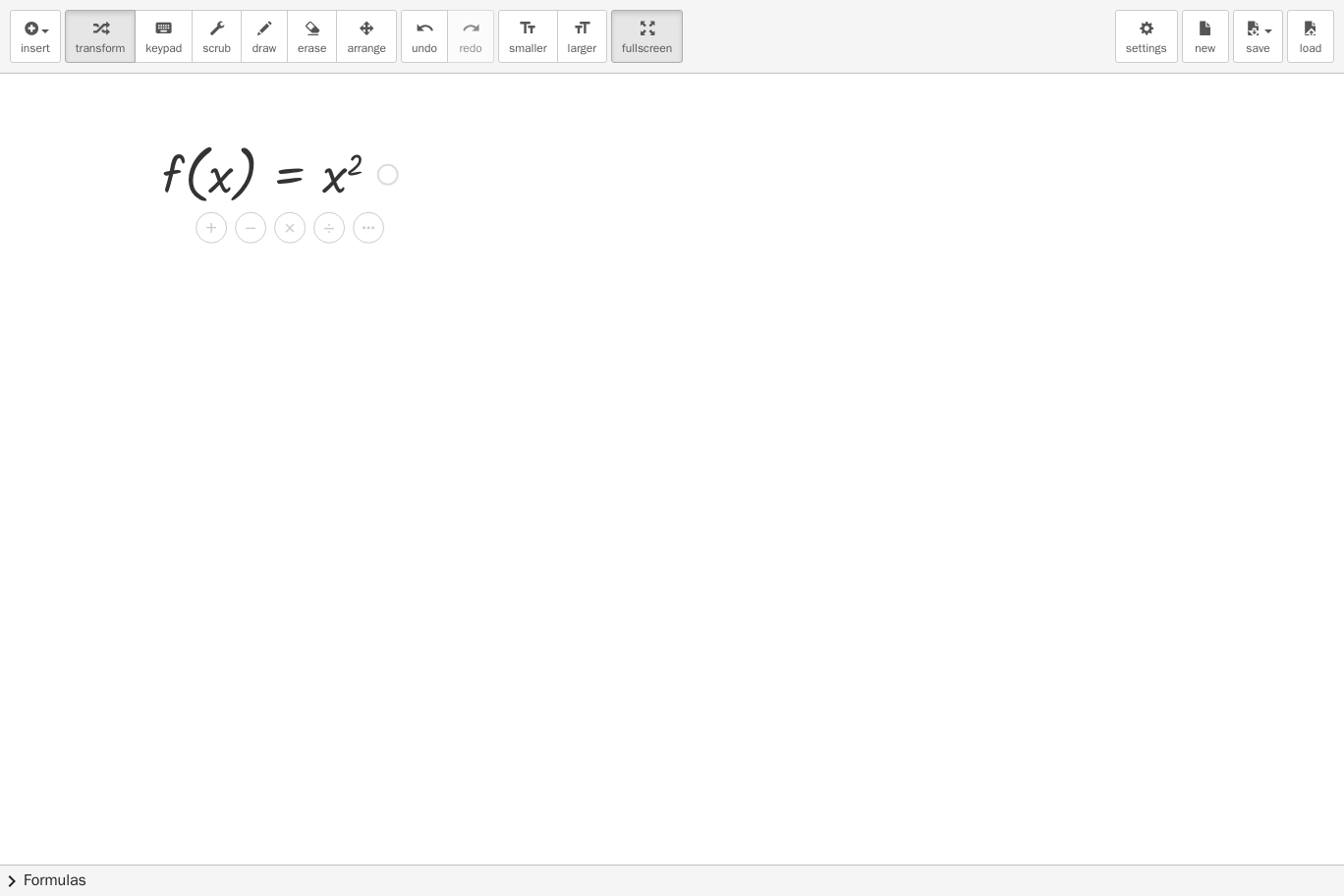 click at bounding box center (388, 175) 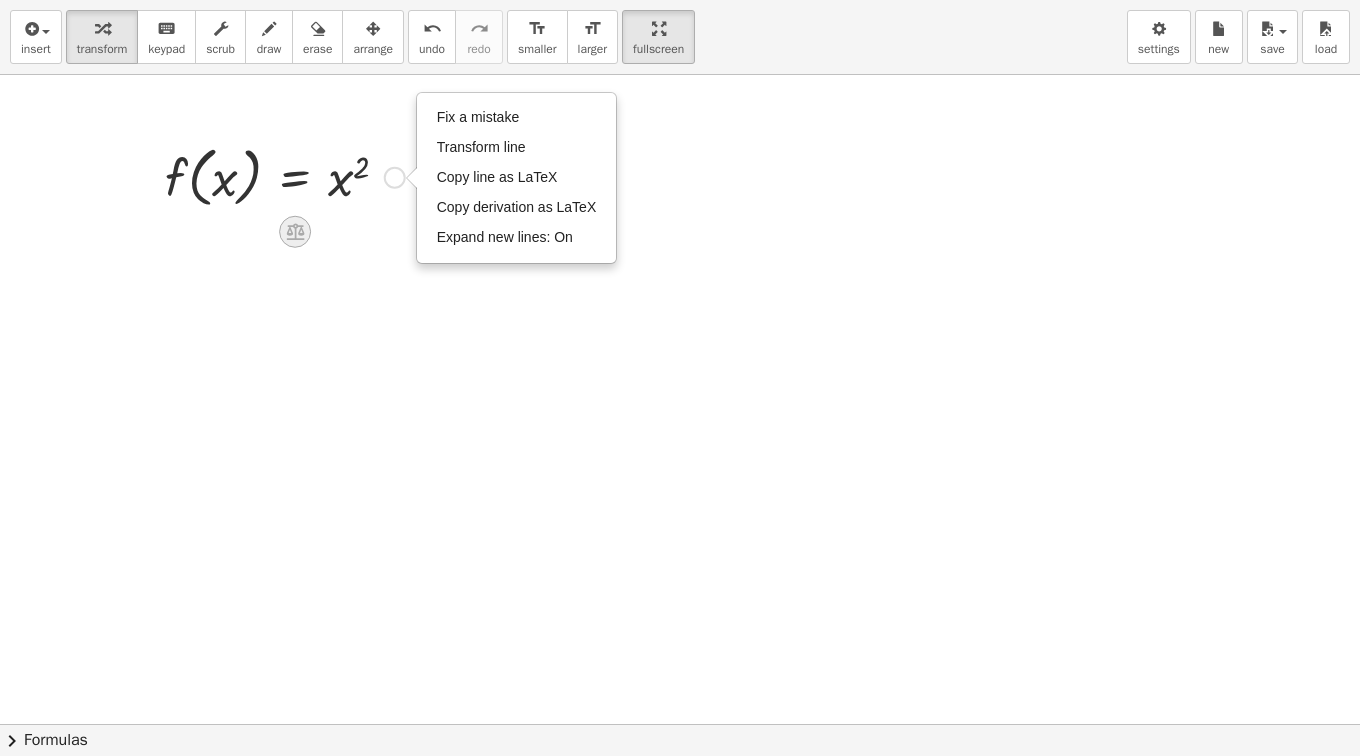 click 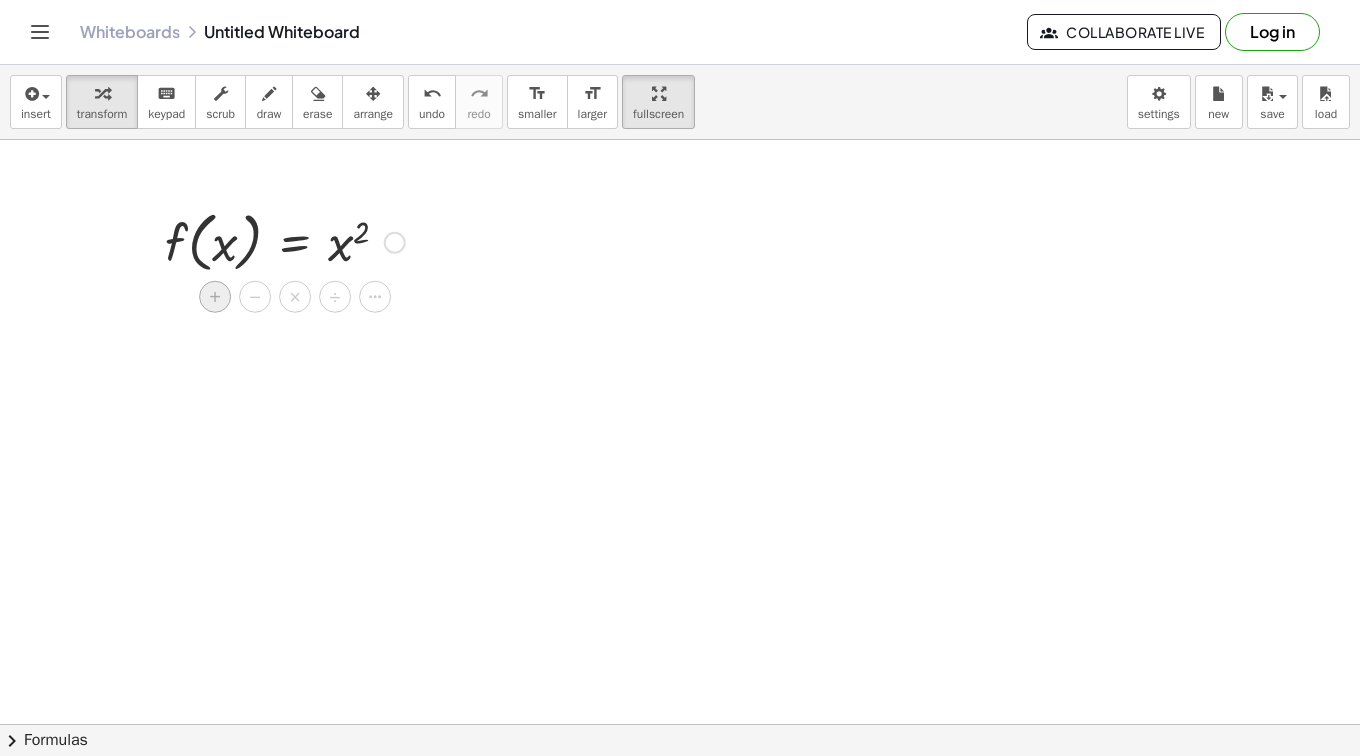 click on "+" at bounding box center [215, 297] 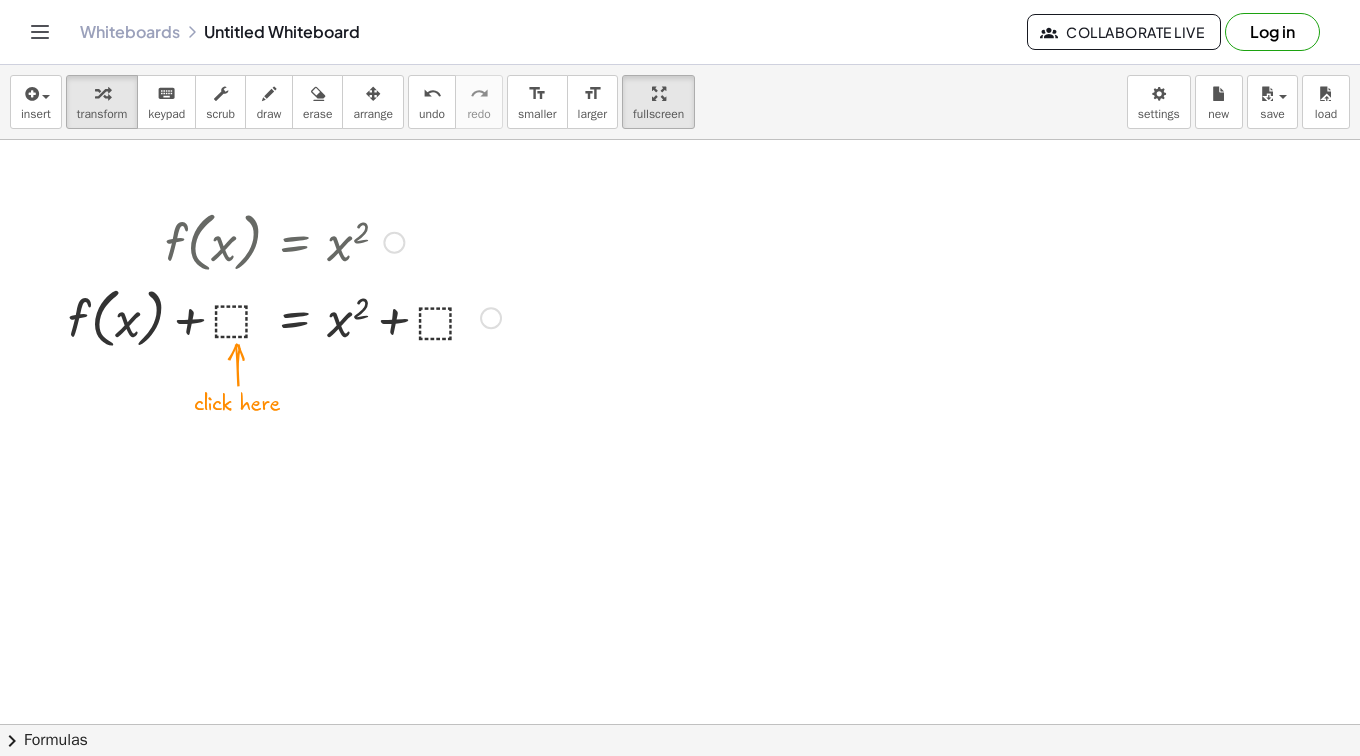 click on "f ( , x ) = x 2 f ( , x ) = x 2 + + ⬚ + + ⬚ Fix a mistake Transform line Copy line as LaTeX Copy derivation as LaTeX Expand new lines: On" at bounding box center (277, 278) 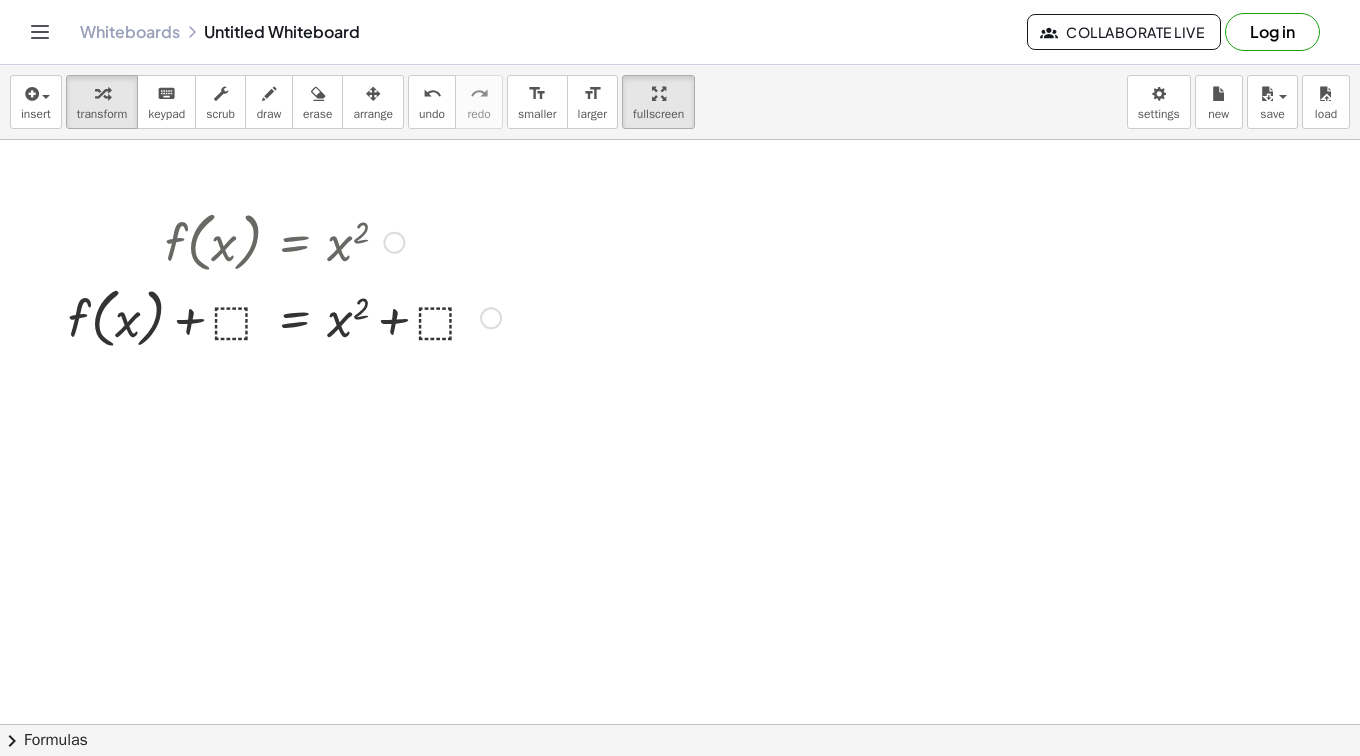 click at bounding box center (284, 317) 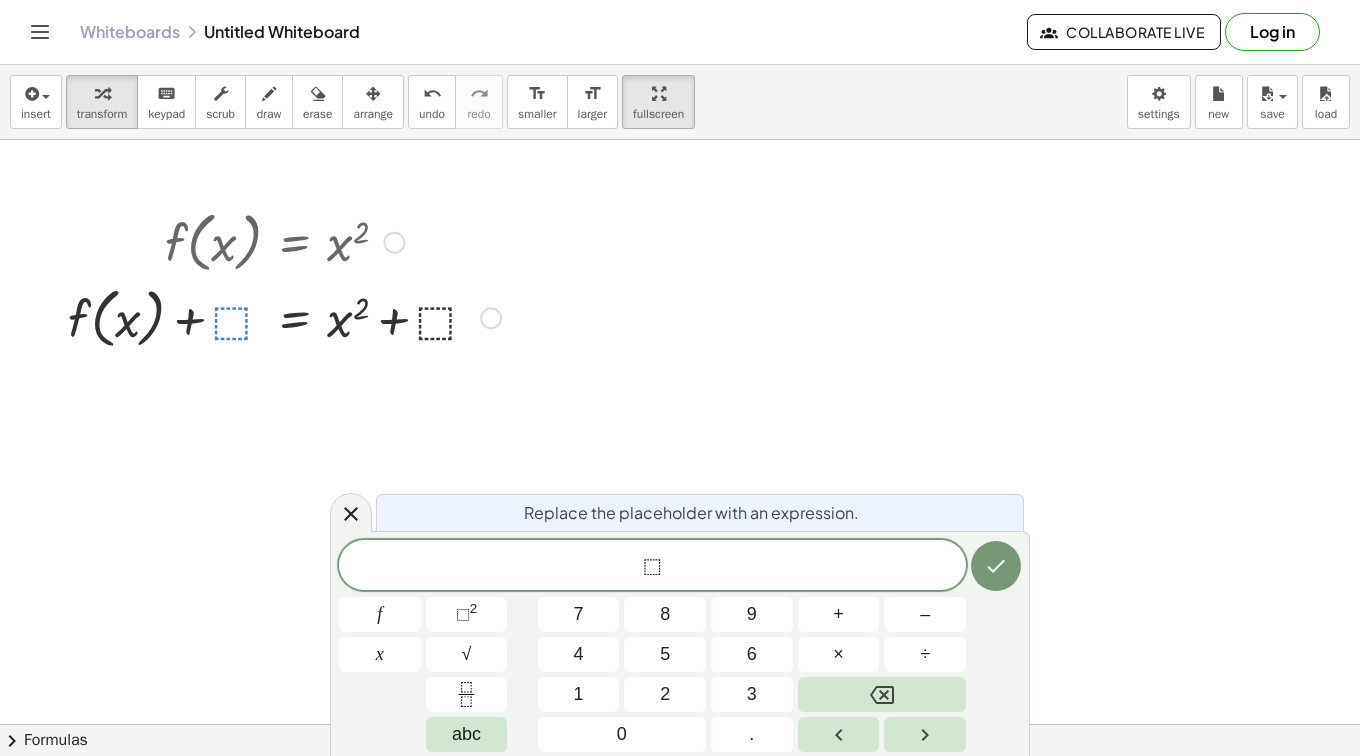 click on "insert select one: Math Expression Function Text Youtube Video Graphing Geometry Geometry 3D transform keyboard keypad scrub draw erase arrange undo undo redo redo format_size smaller format_size larger fullscreen load   save new settings" at bounding box center [680, 102] 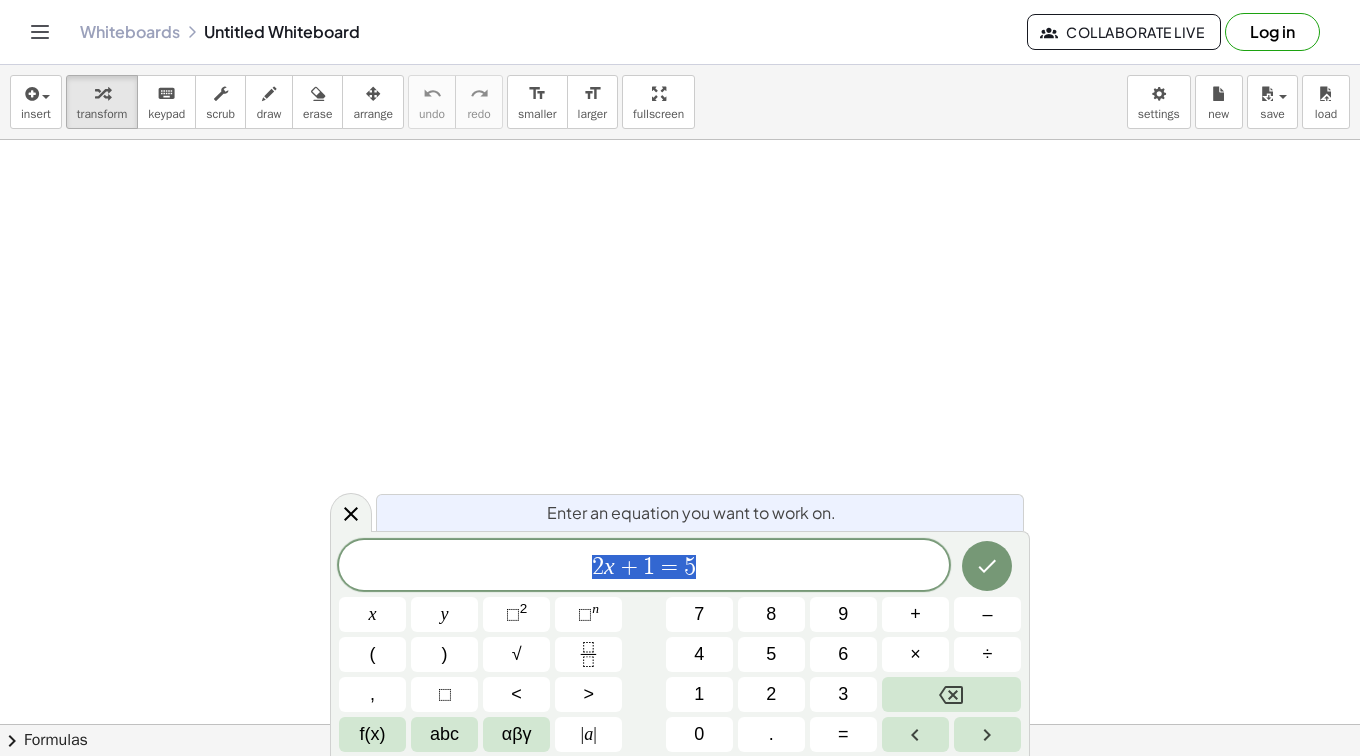 scroll, scrollTop: 0, scrollLeft: 0, axis: both 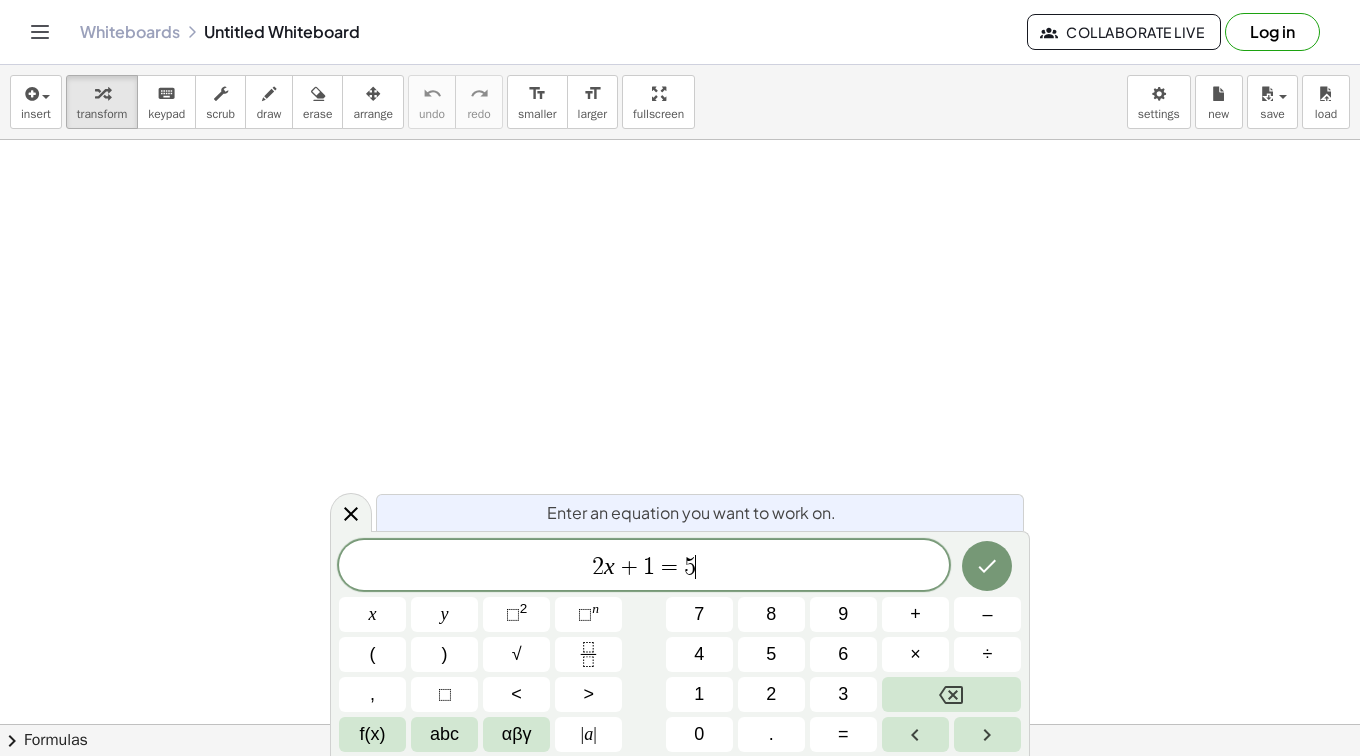 click on "2 x + 1 = 5 ​" 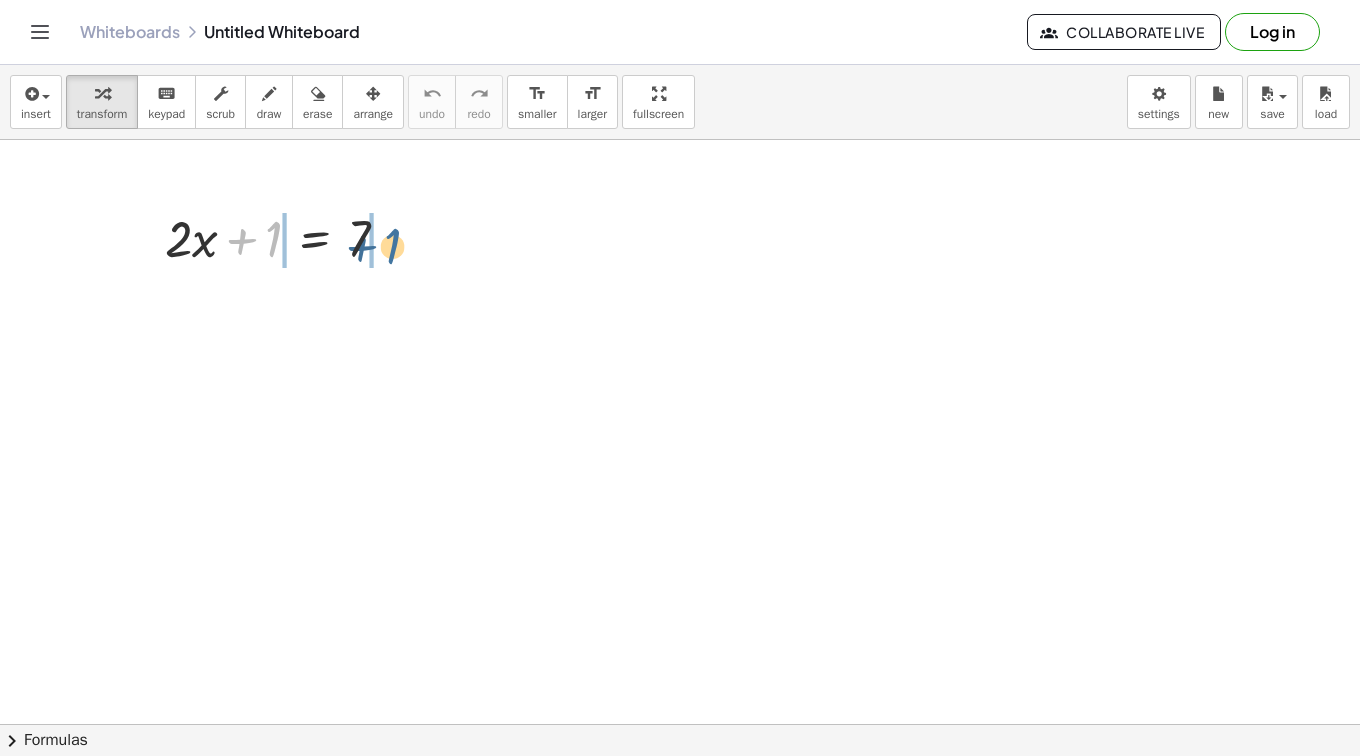 drag, startPoint x: 268, startPoint y: 239, endPoint x: 390, endPoint y: 246, distance: 122.20065 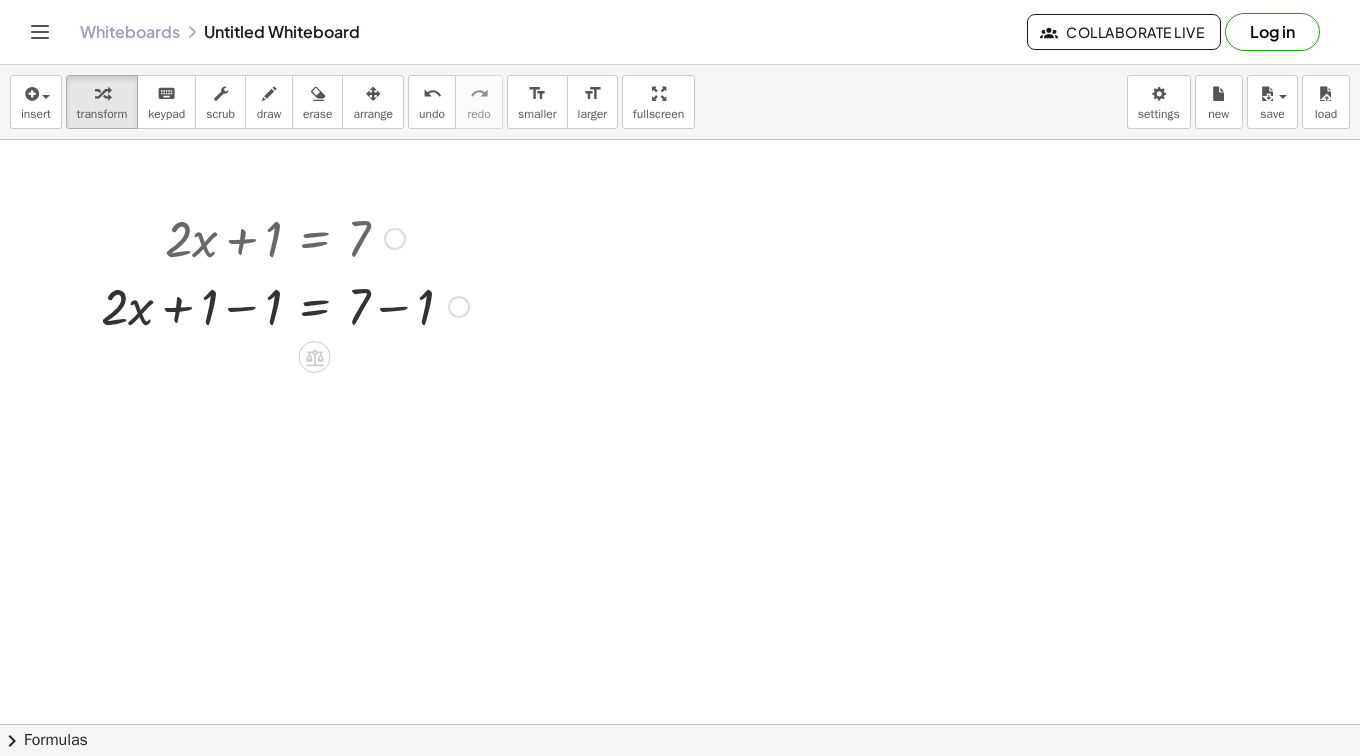 click at bounding box center [285, 305] 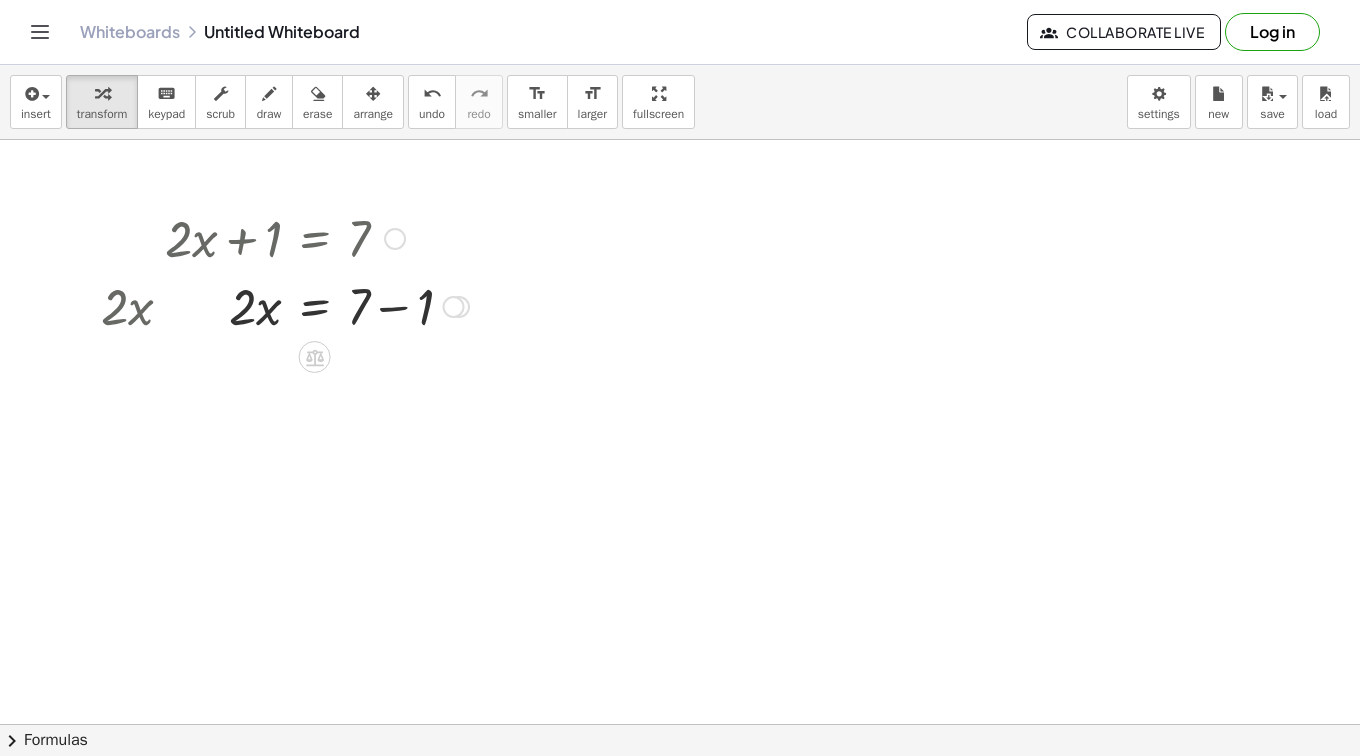 click on "+ · 2 · x + 1 = 7 + · 2 · x + 1 − 1 = + 7 − 1 + · 2 · x + 0 = + 7 − 1 · 2 · x = 7 + − 1" at bounding box center [315, 239] 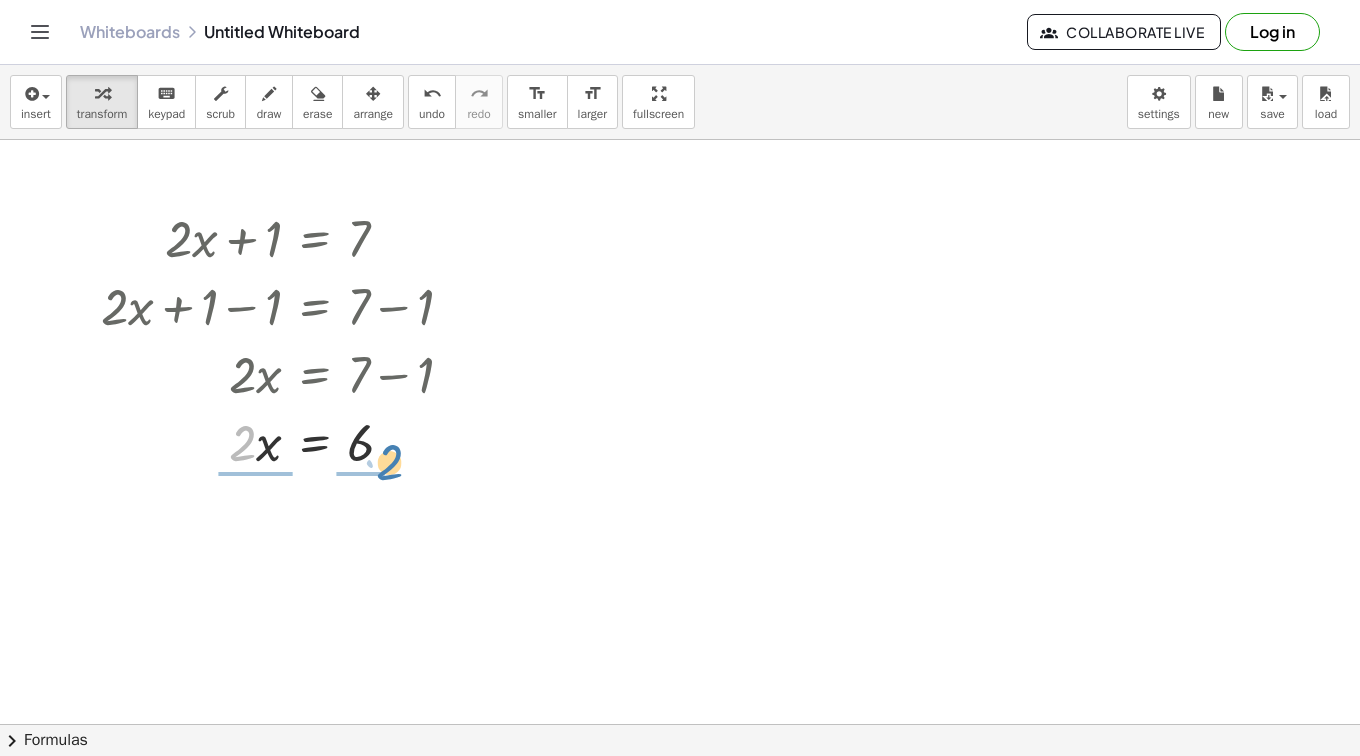 drag, startPoint x: 243, startPoint y: 458, endPoint x: 378, endPoint y: 502, distance: 141.98944 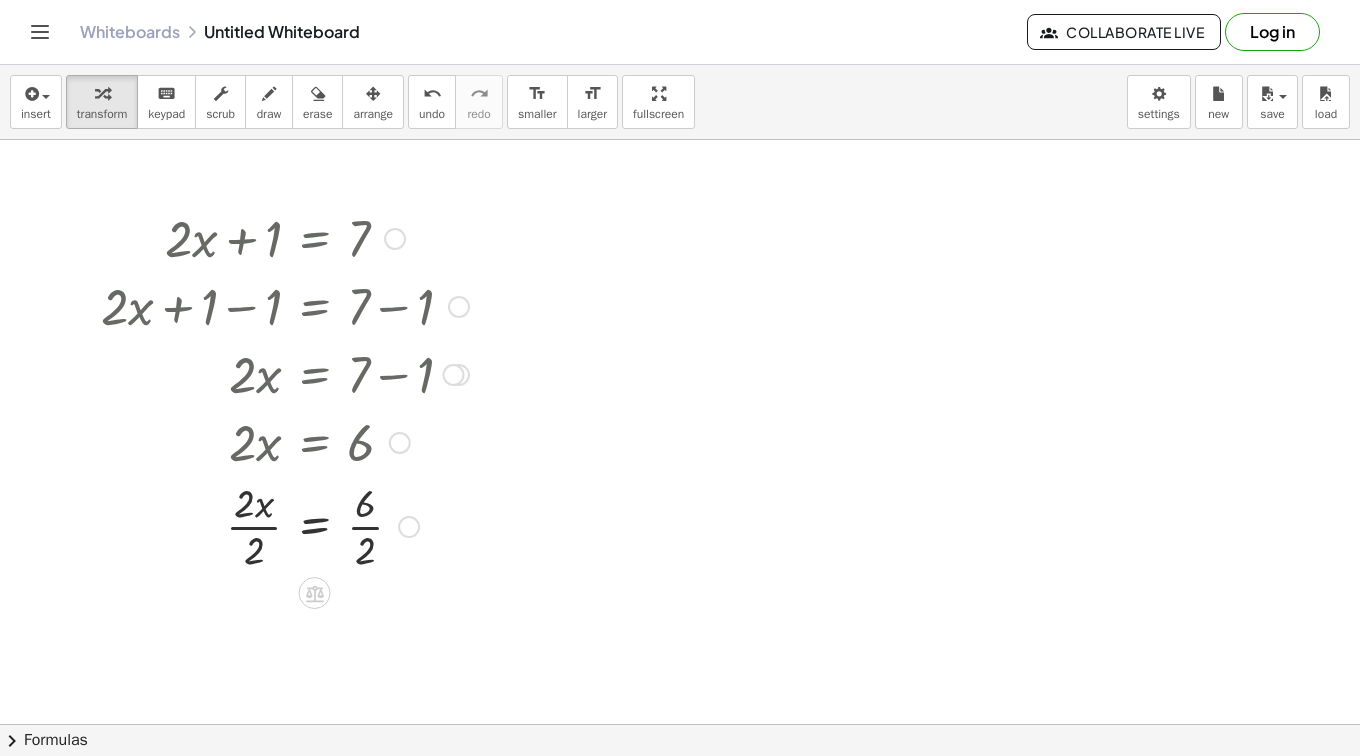 click at bounding box center [285, 525] 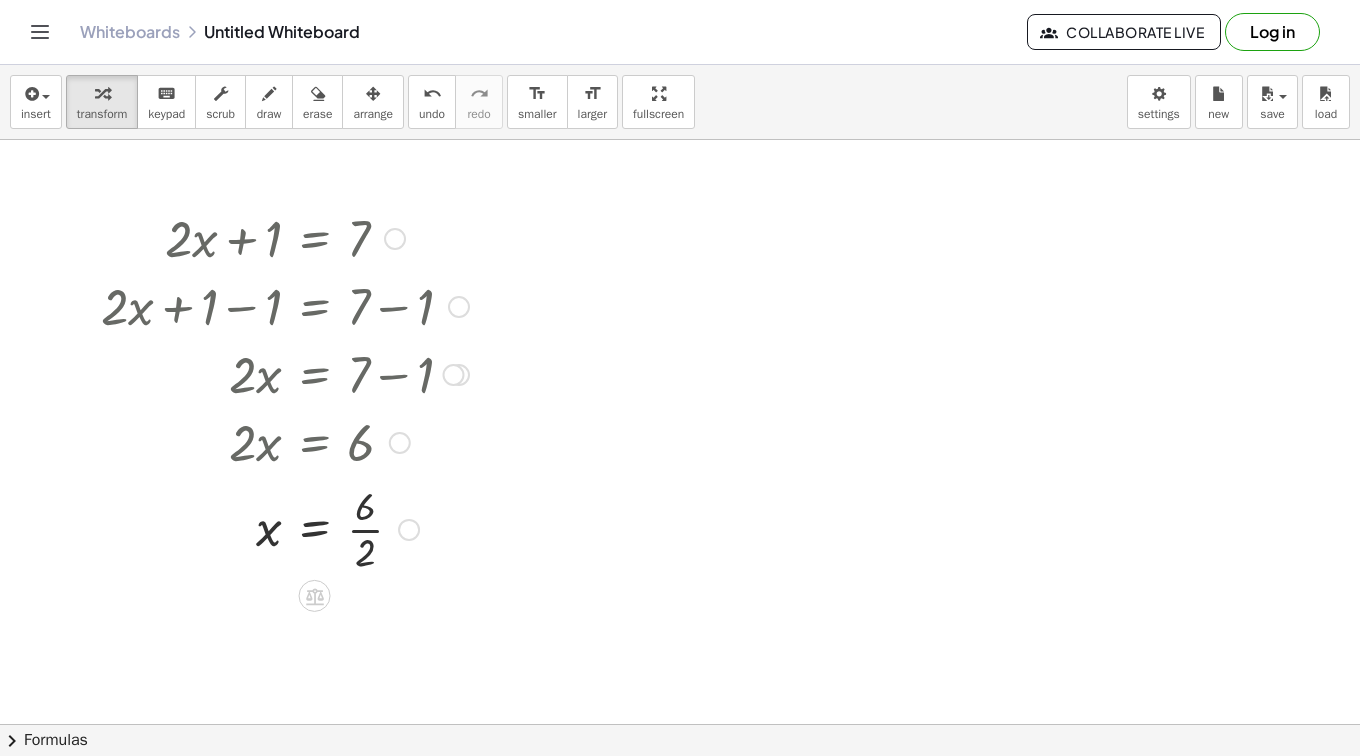click on "+ · 2 · x + 1 = 7 + · 2 · x + 1 − 1 = + 7 − 1 + · 2 · x + 0 = + 7 − 1 · 2 · x = + 7 − 1 · 2 · x = 6 · 2 · x · 2 = · 6 · 2 x = 6 · · 2" at bounding box center (315, 239) 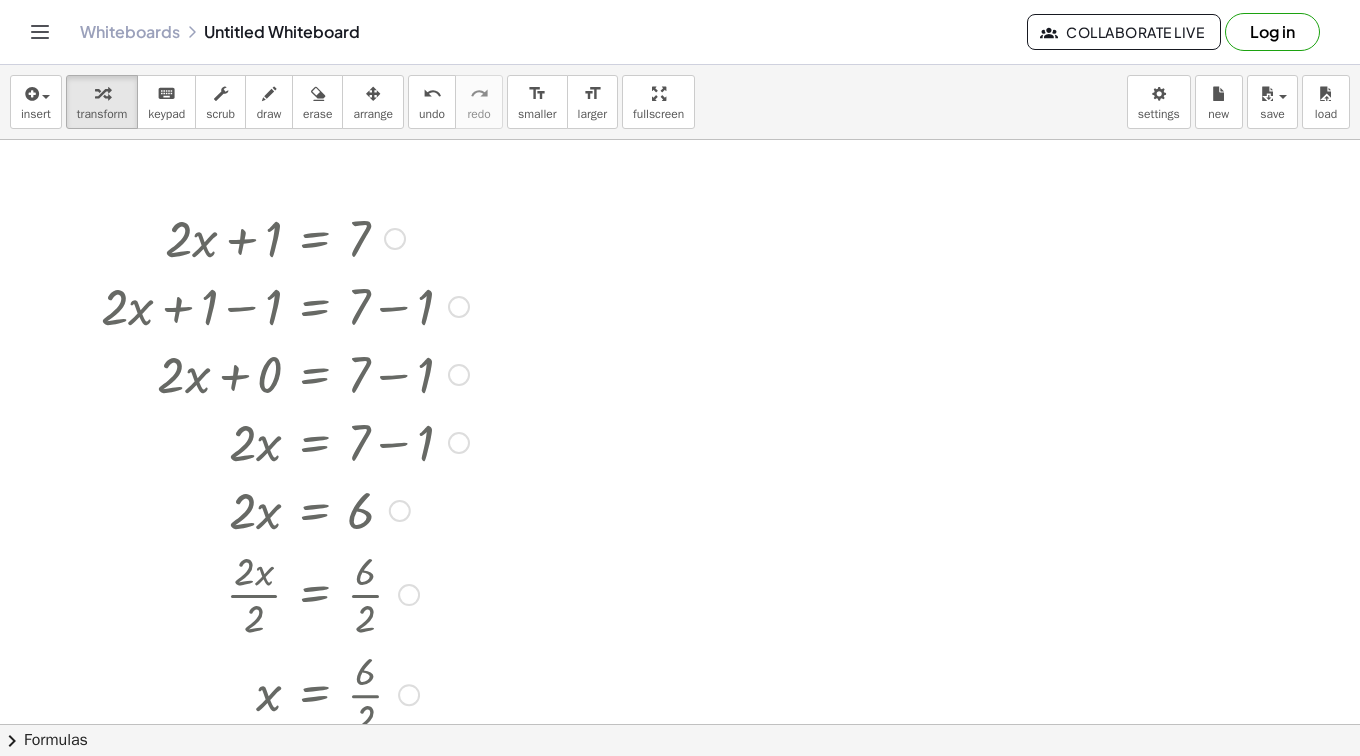 drag, startPoint x: 397, startPoint y: 633, endPoint x: 408, endPoint y: 807, distance: 174.34735 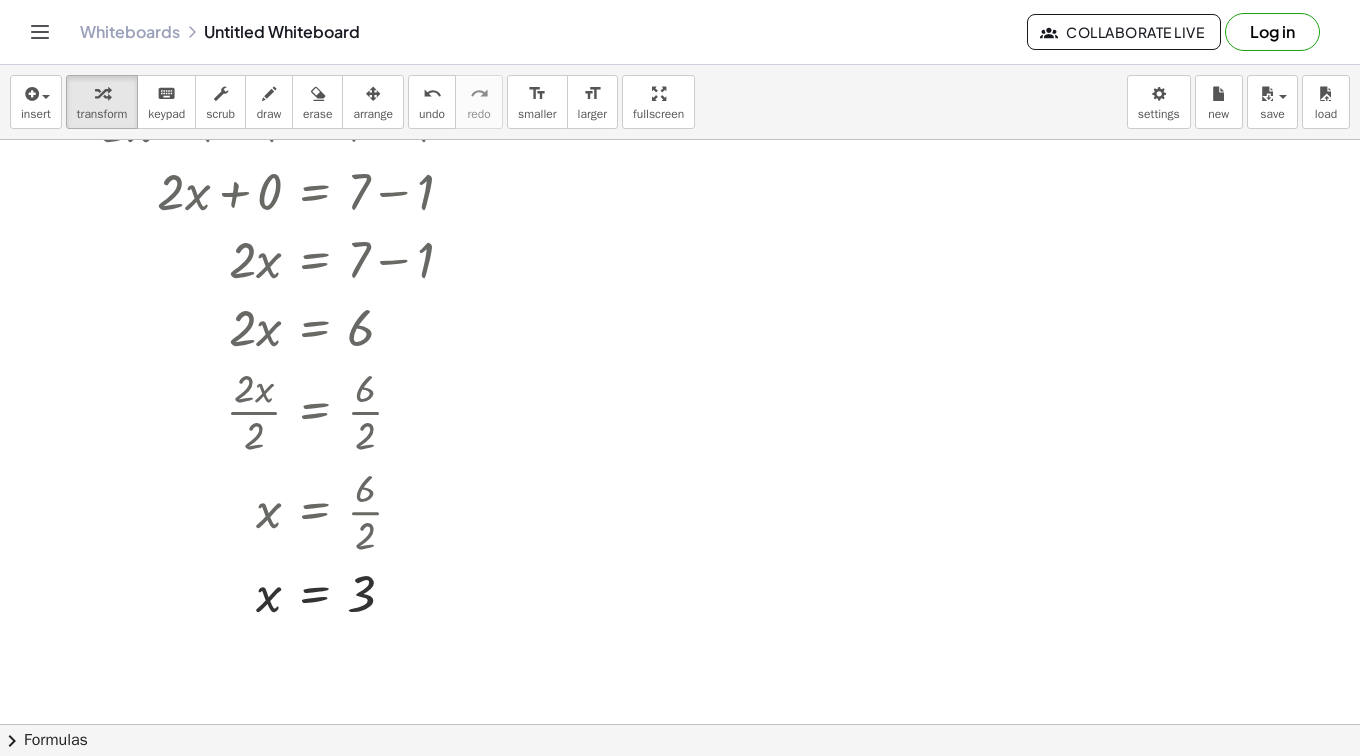scroll, scrollTop: 203, scrollLeft: 0, axis: vertical 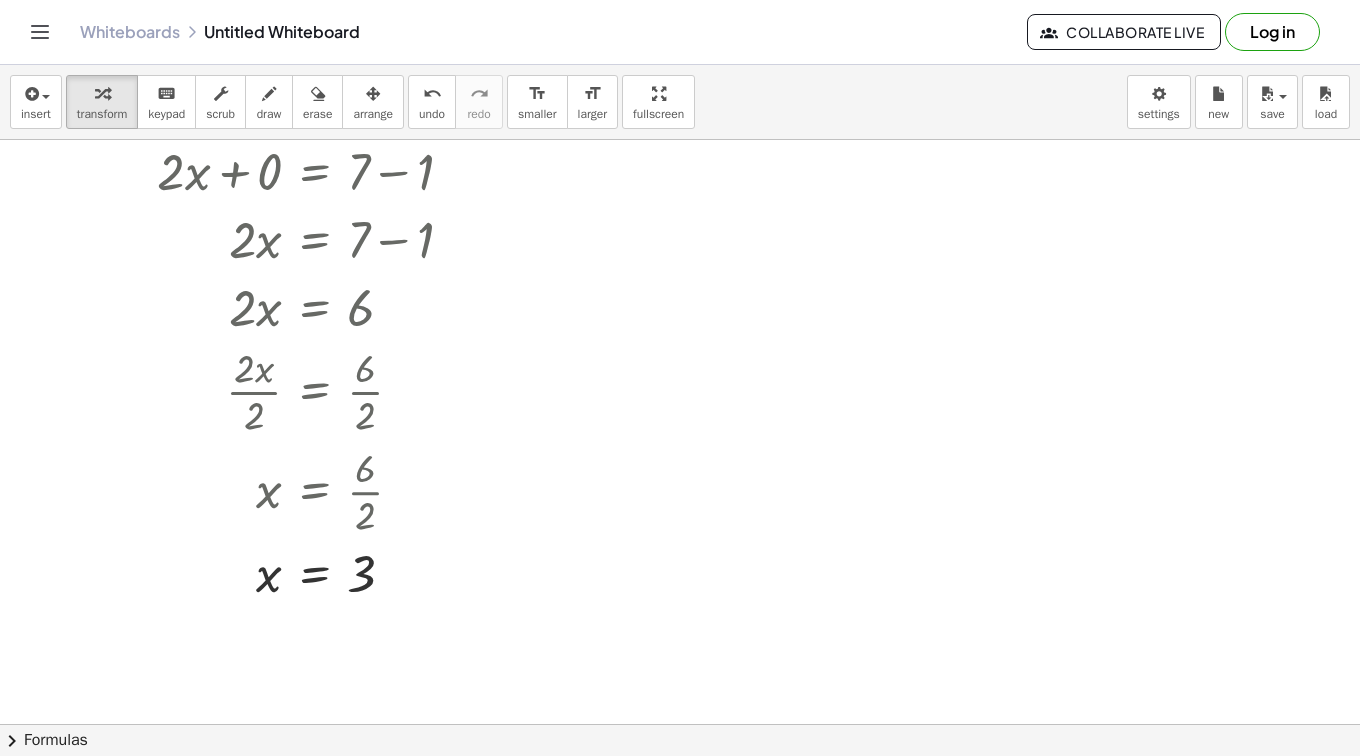 drag, startPoint x: 648, startPoint y: 430, endPoint x: 643, endPoint y: 557, distance: 127.09839 